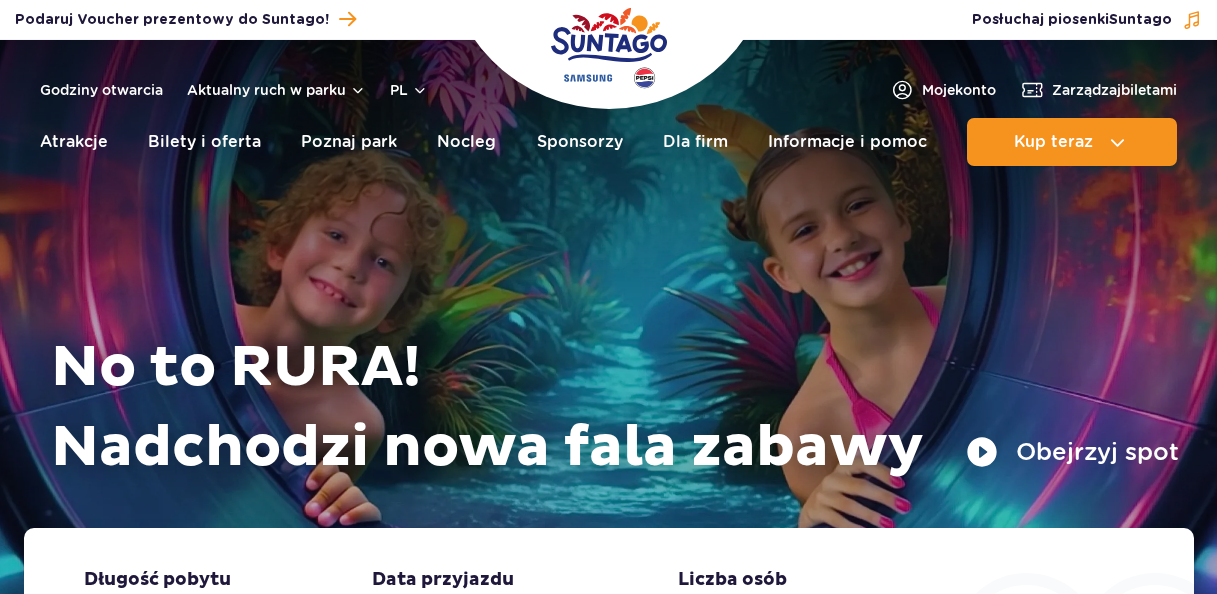 scroll, scrollTop: 0, scrollLeft: 0, axis: both 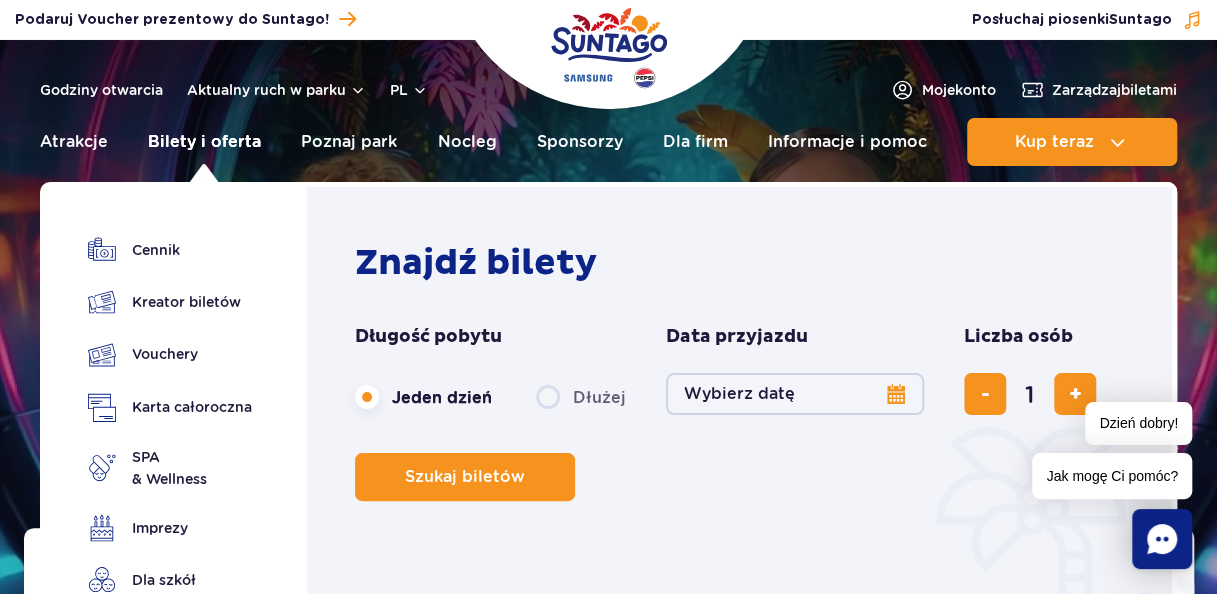 click on "Bilety i oferta" at bounding box center (204, 142) 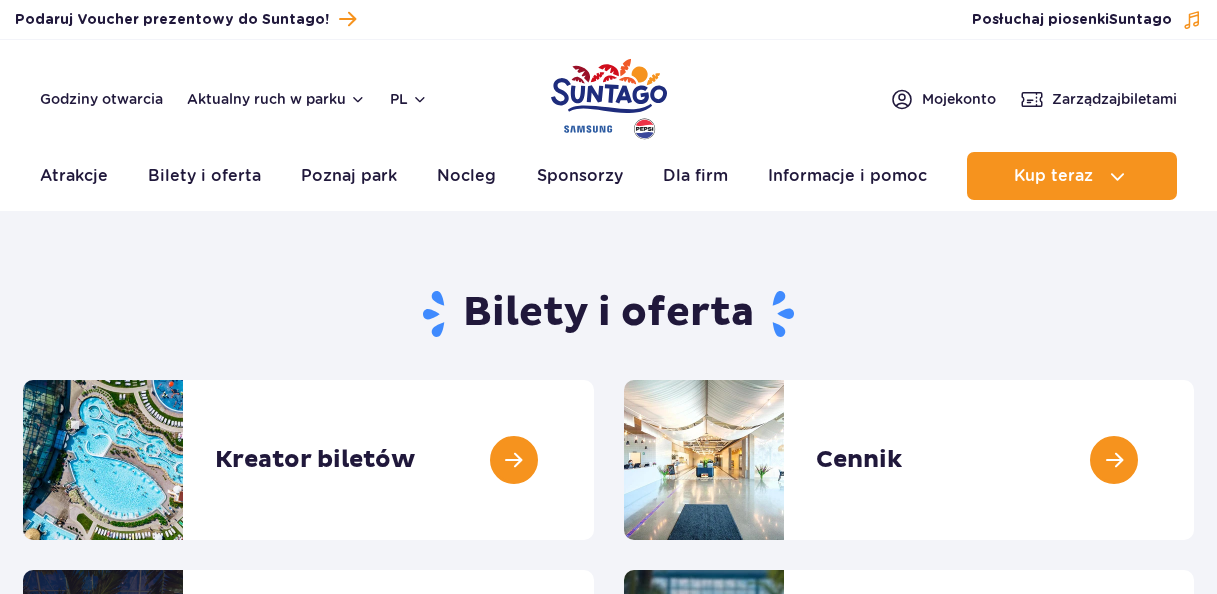 scroll, scrollTop: 0, scrollLeft: 0, axis: both 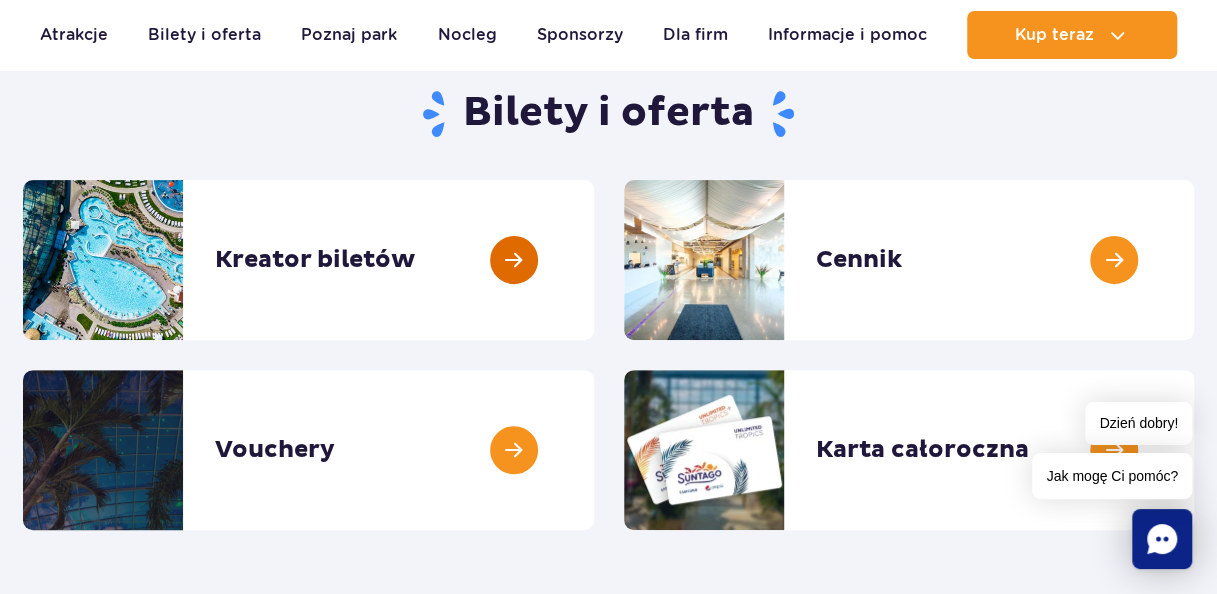 click at bounding box center (594, 260) 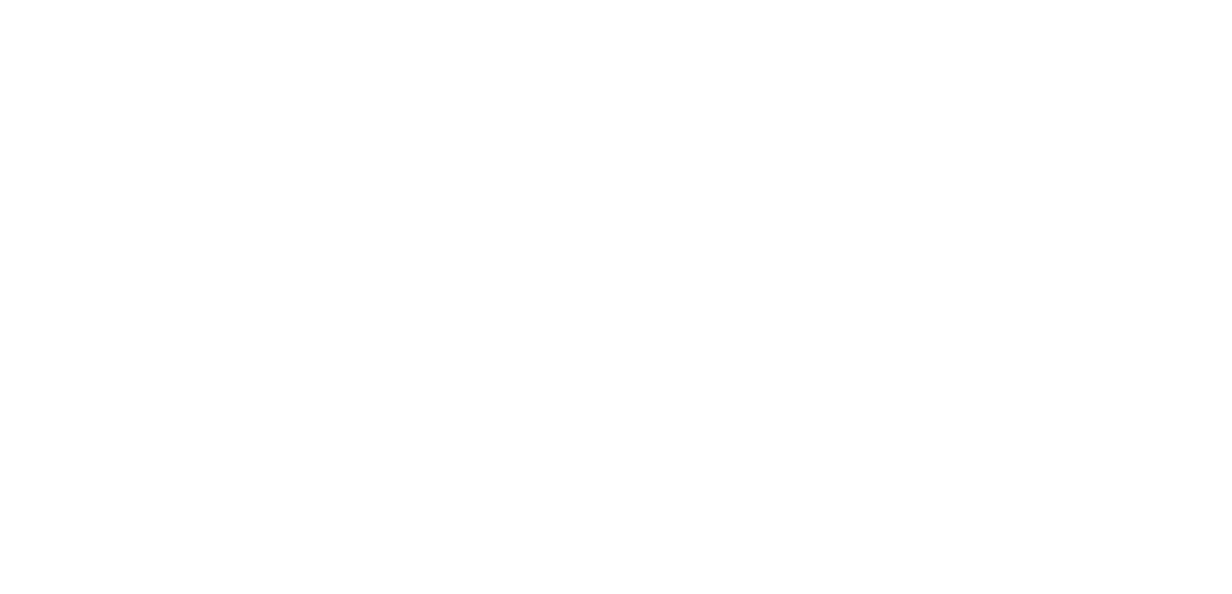 scroll, scrollTop: 0, scrollLeft: 0, axis: both 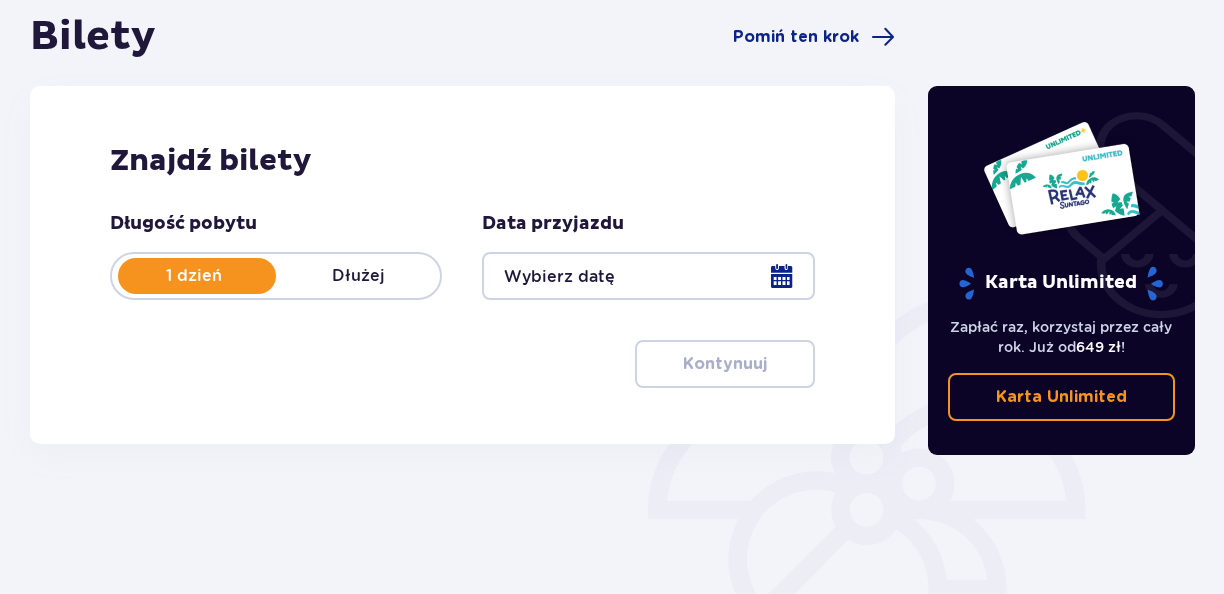 click at bounding box center [648, 276] 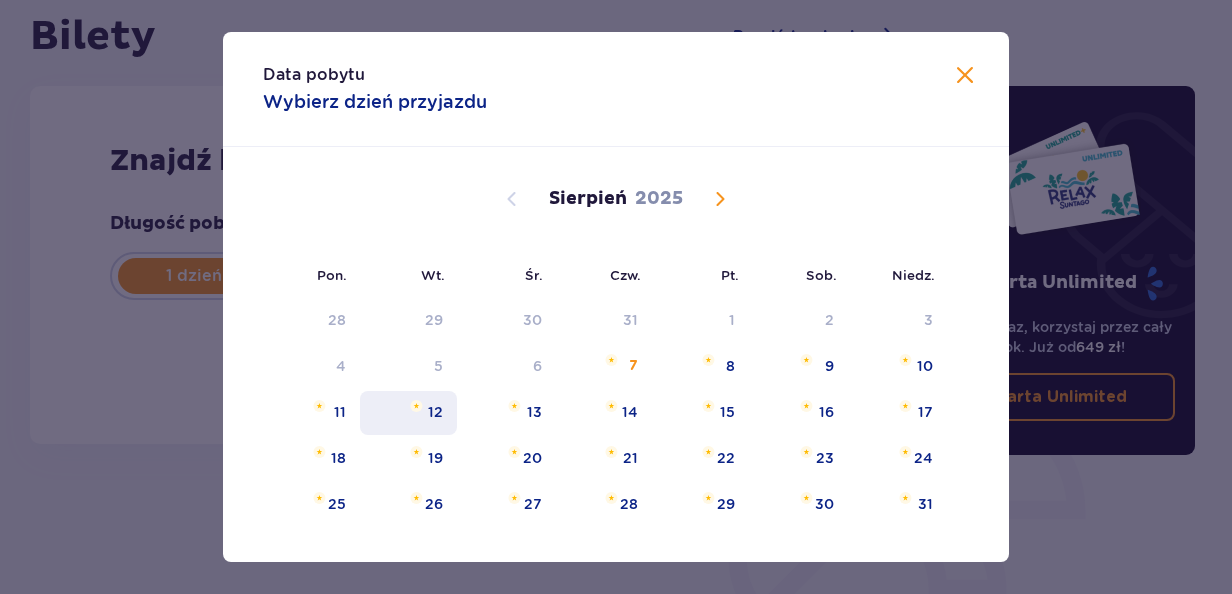 click on "12" at bounding box center [435, 412] 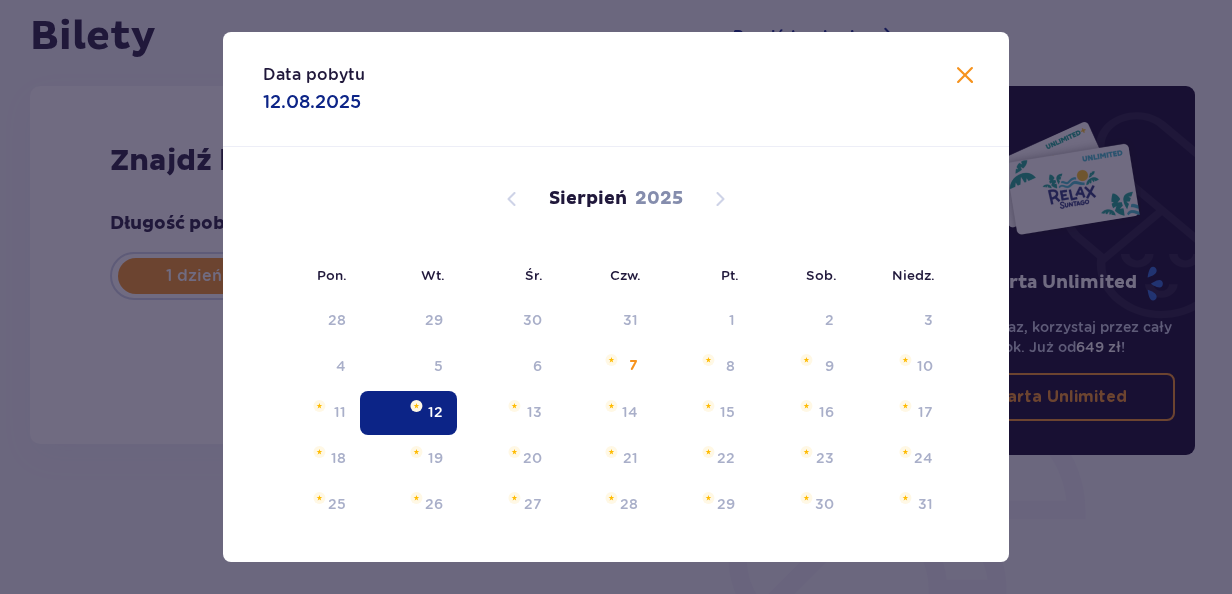 type on "12.08.25" 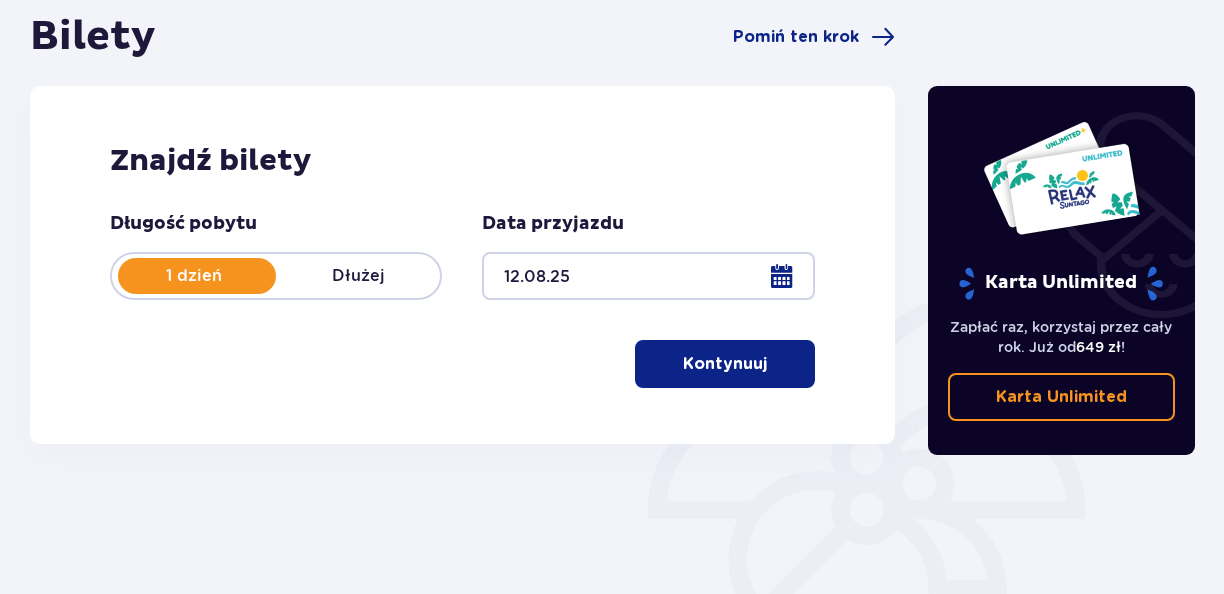 click on "Kontynuuj" at bounding box center (725, 364) 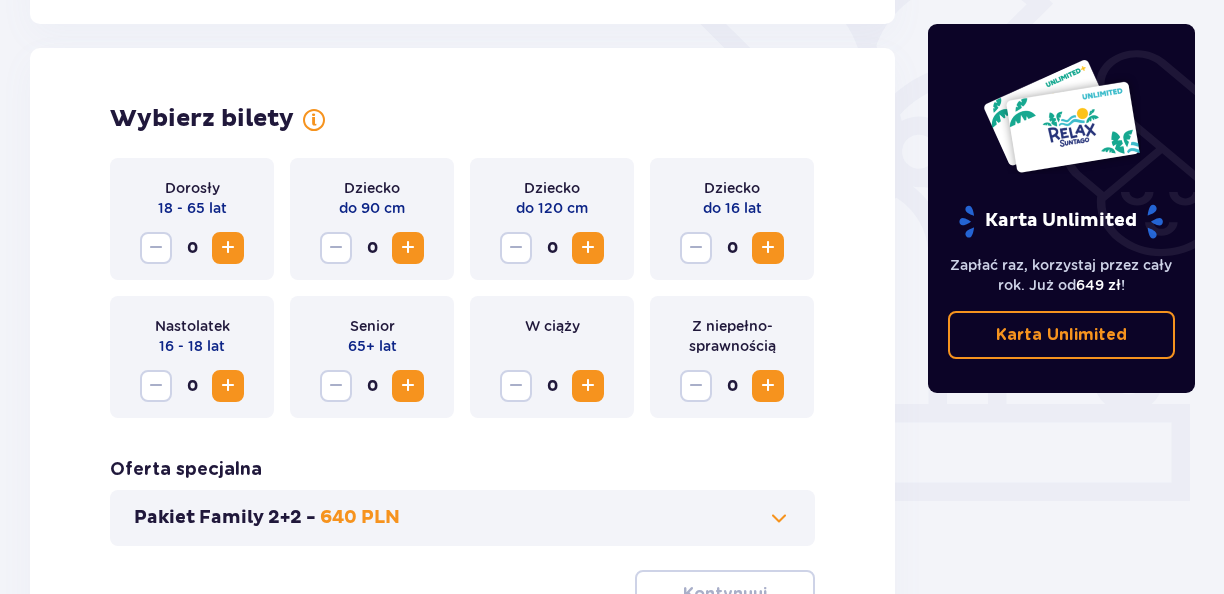 scroll, scrollTop: 532, scrollLeft: 0, axis: vertical 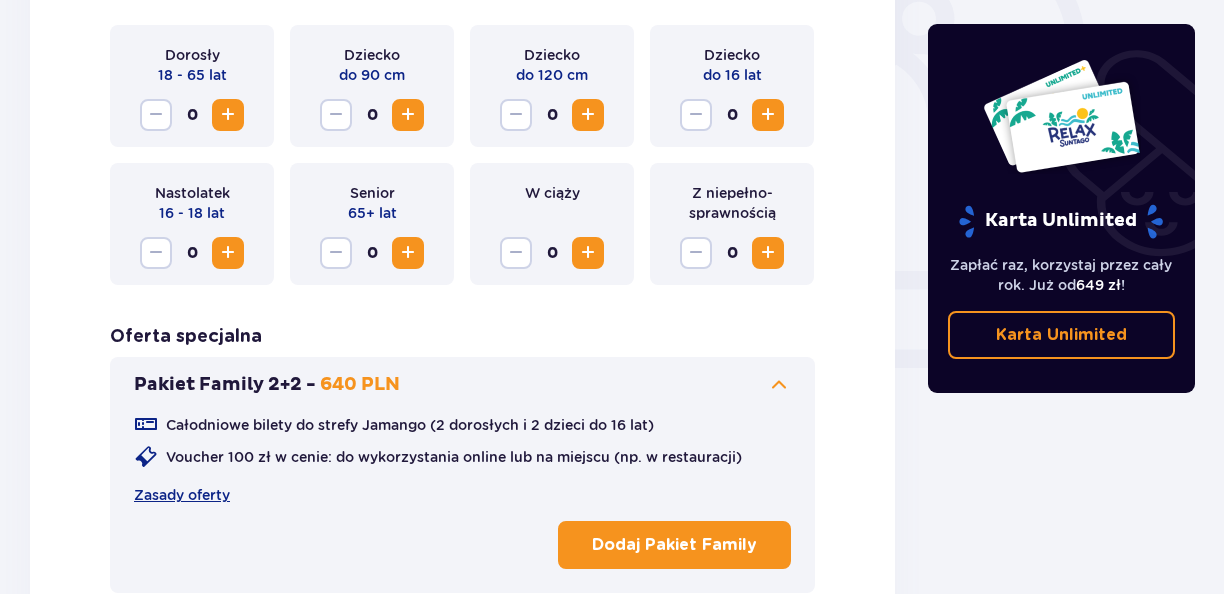 click at bounding box center [779, 385] 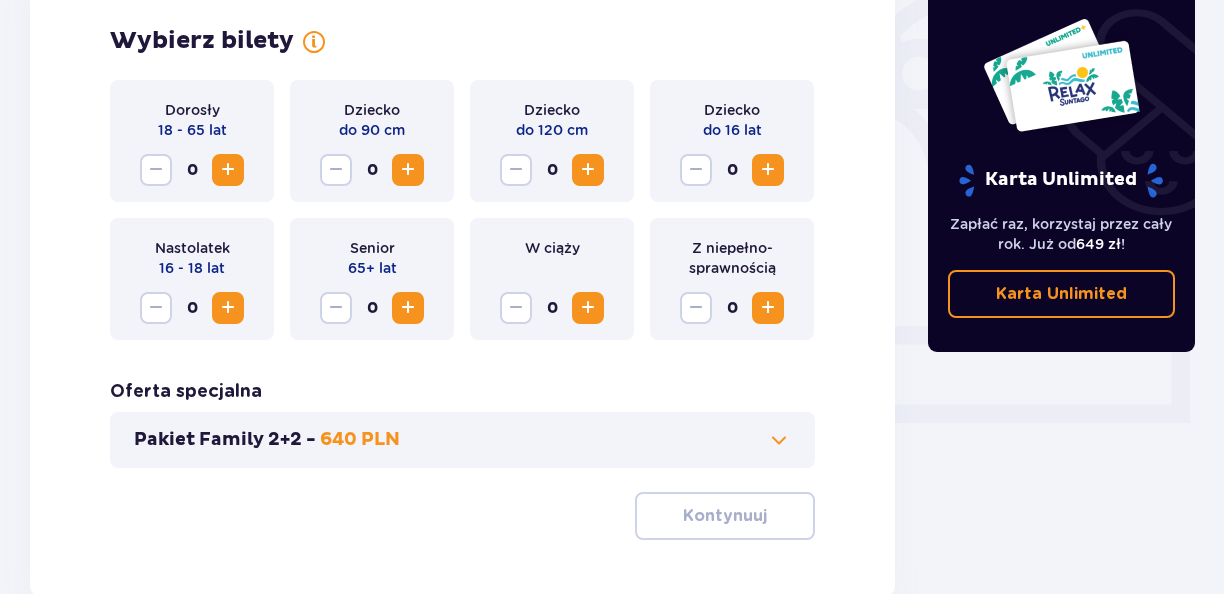 scroll, scrollTop: 565, scrollLeft: 0, axis: vertical 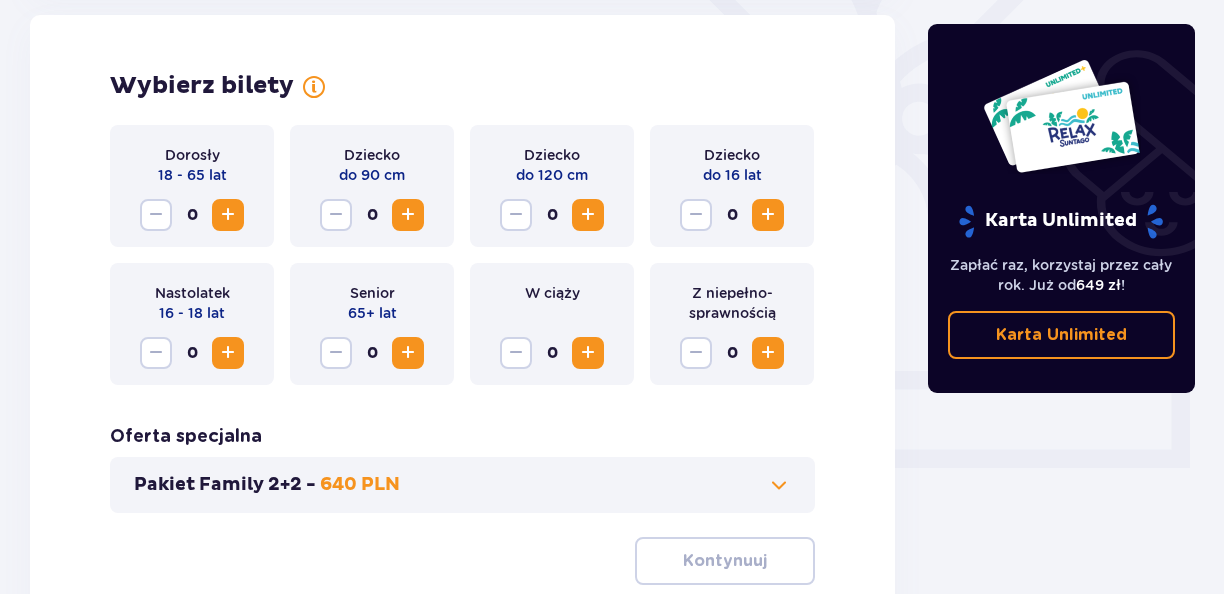 click at bounding box center [228, 215] 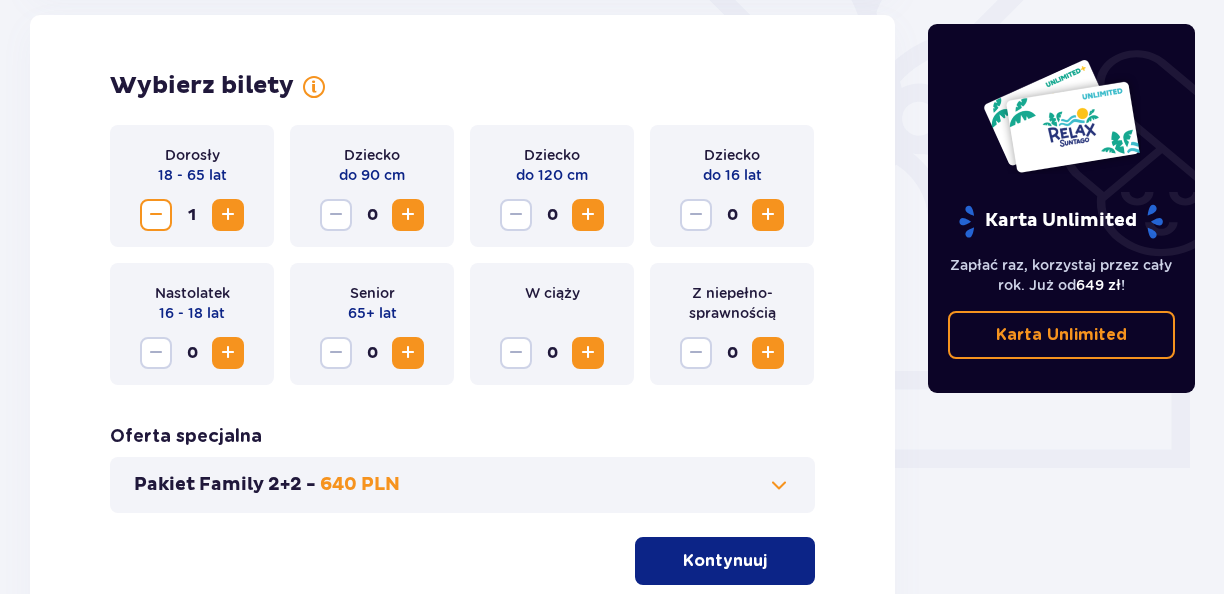 click at bounding box center [228, 215] 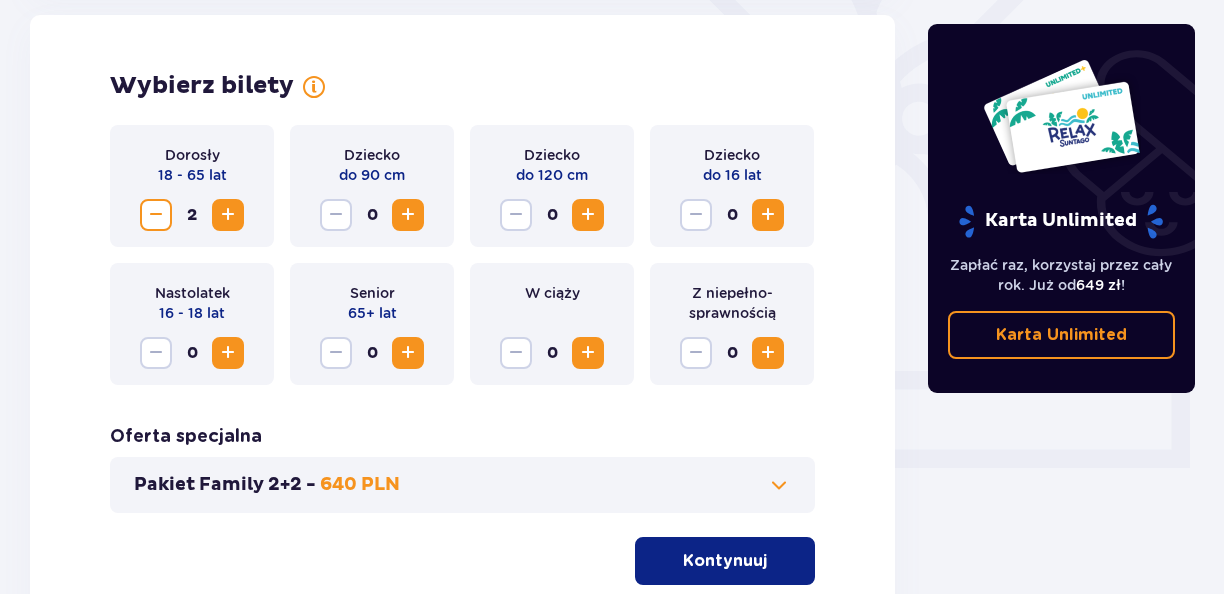 click at bounding box center (228, 215) 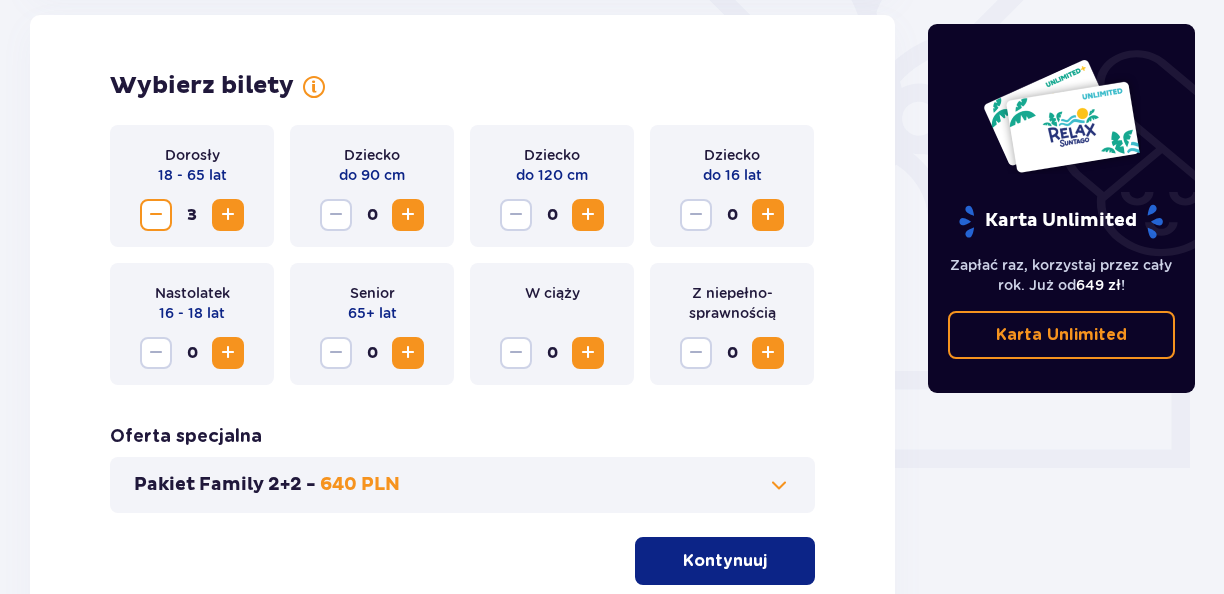 click at bounding box center [768, 215] 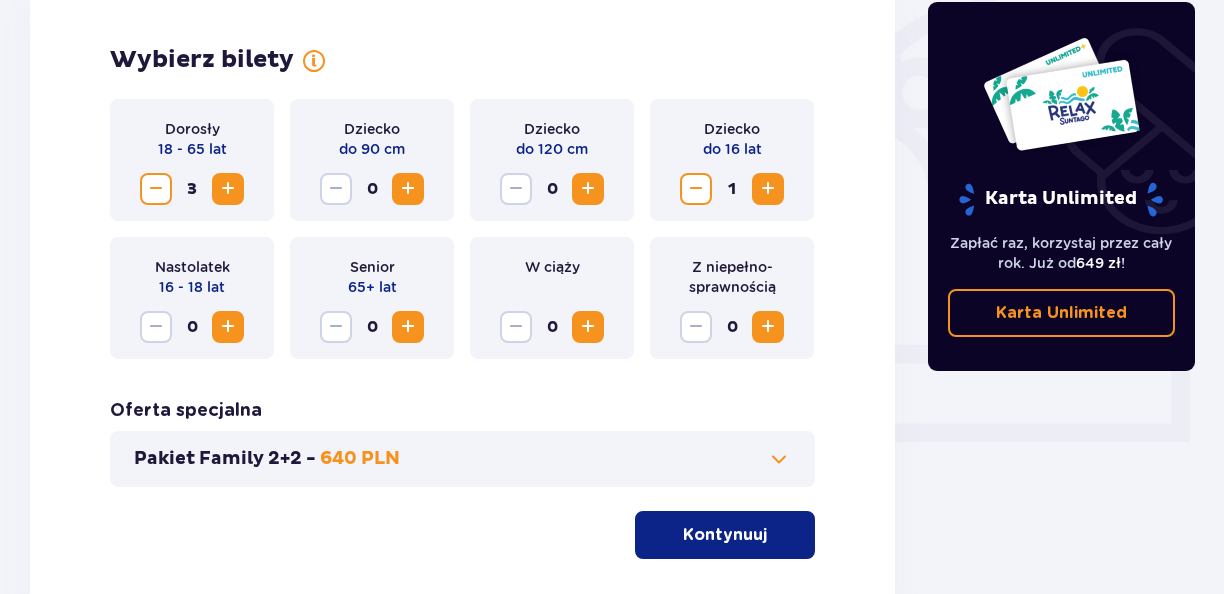 scroll, scrollTop: 732, scrollLeft: 0, axis: vertical 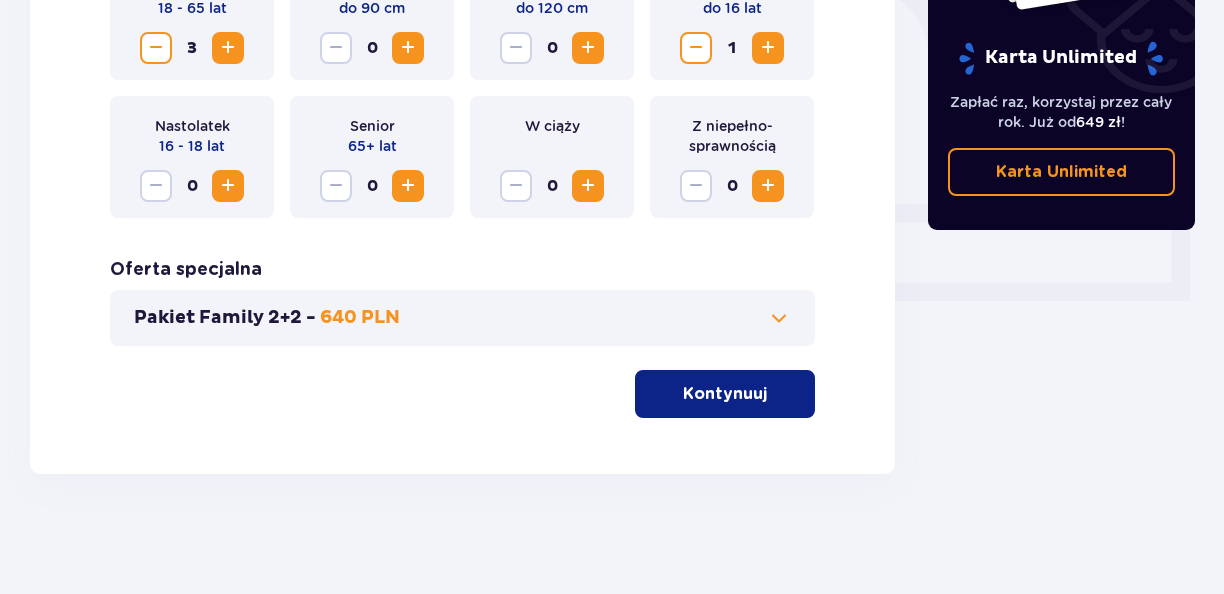 click at bounding box center [771, 394] 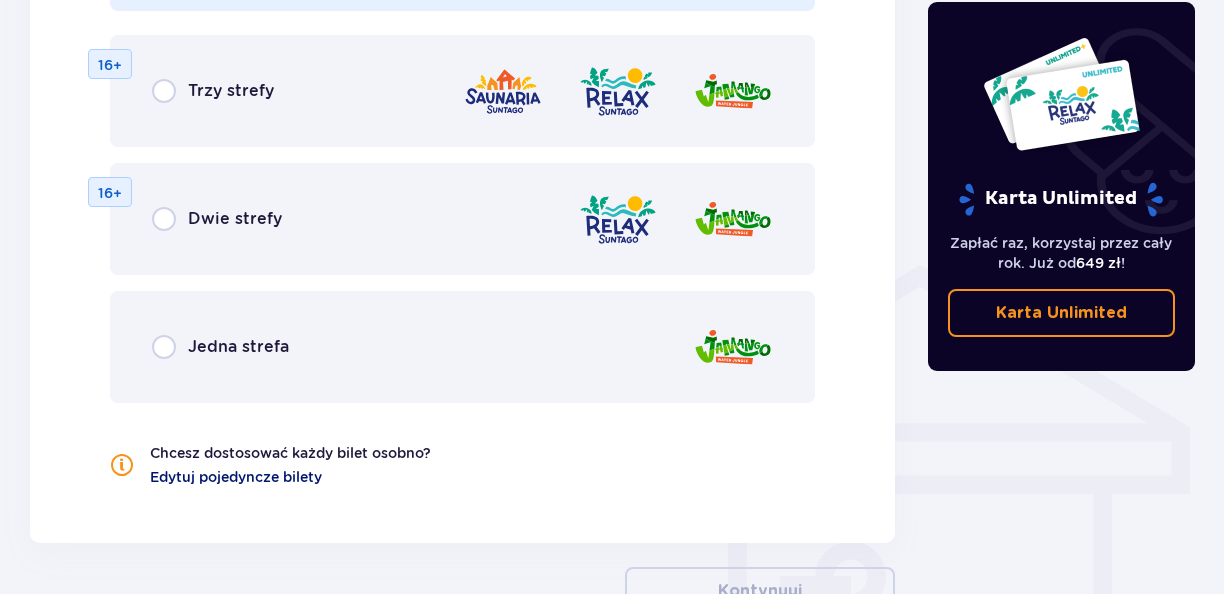 scroll, scrollTop: 1200, scrollLeft: 0, axis: vertical 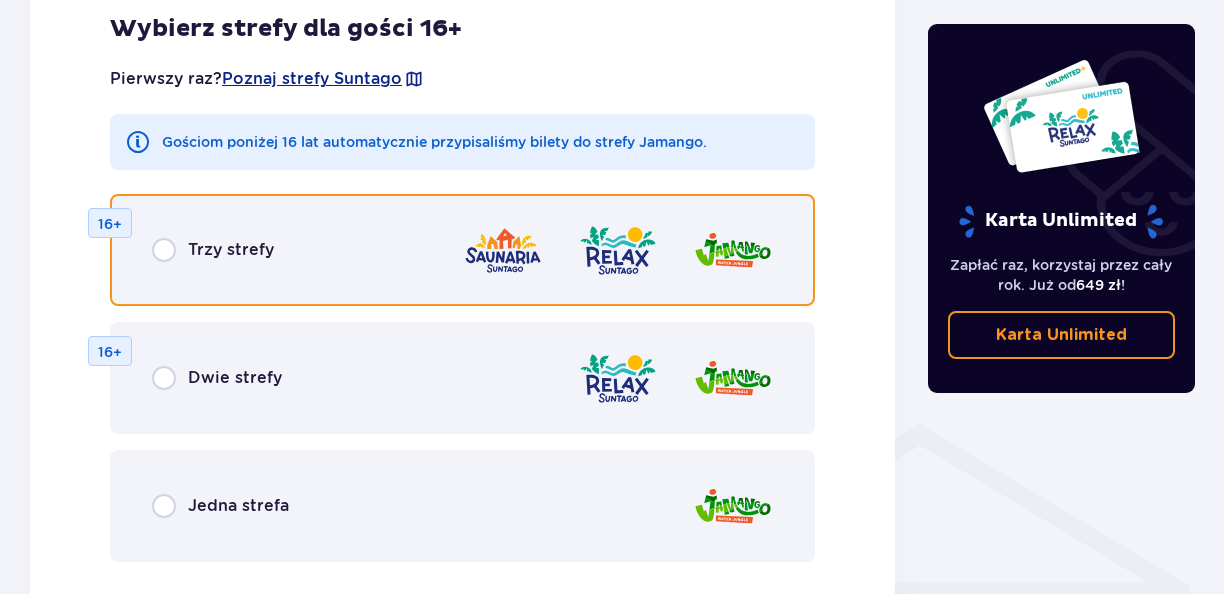 click at bounding box center [164, 250] 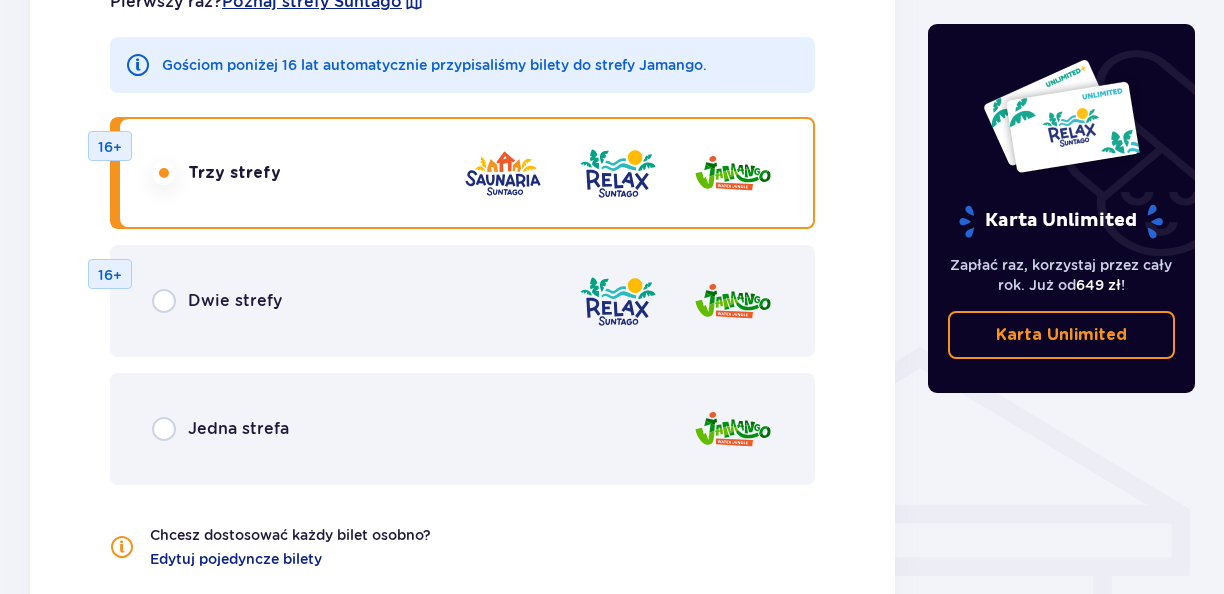 scroll, scrollTop: 1578, scrollLeft: 0, axis: vertical 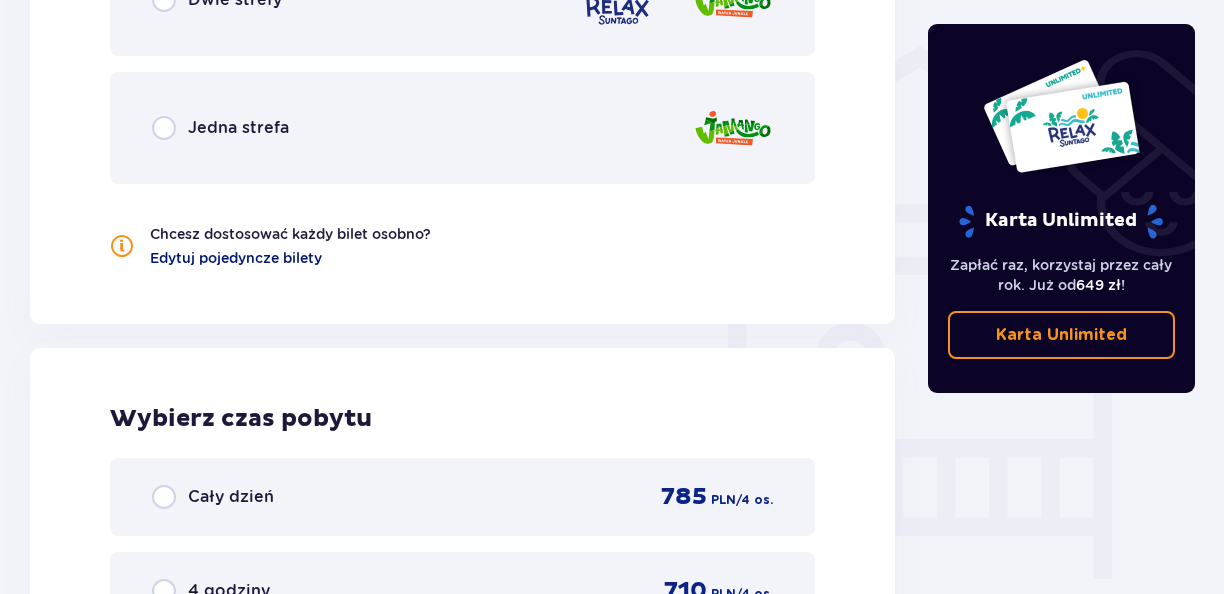 click on "Edytuj pojedyncze bilety" at bounding box center [236, 258] 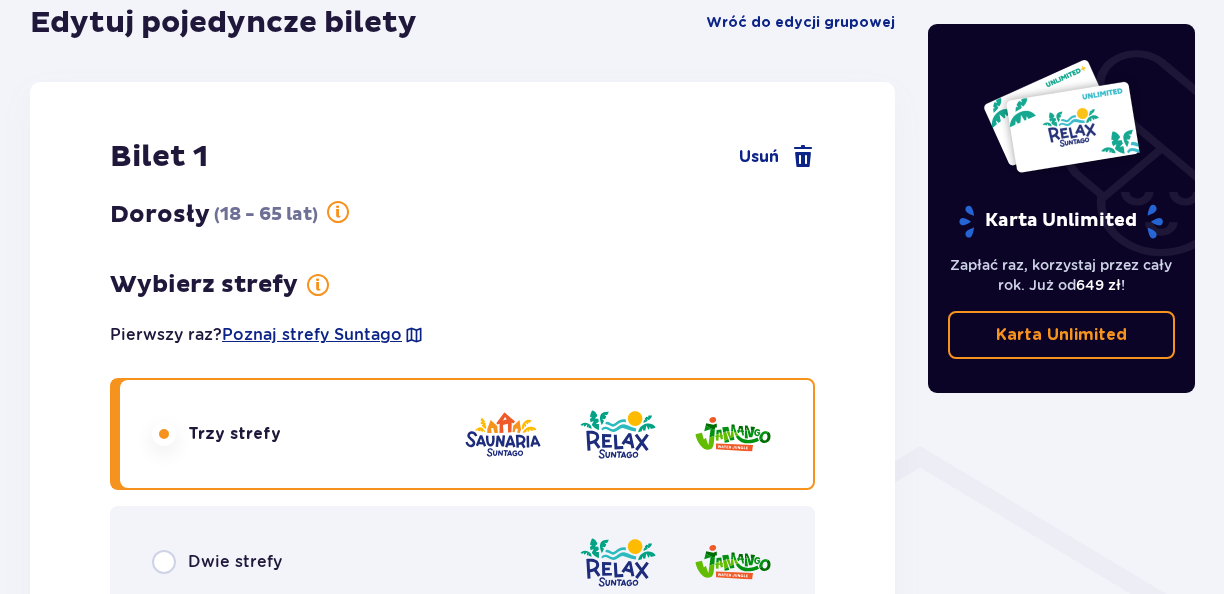 scroll, scrollTop: 1378, scrollLeft: 0, axis: vertical 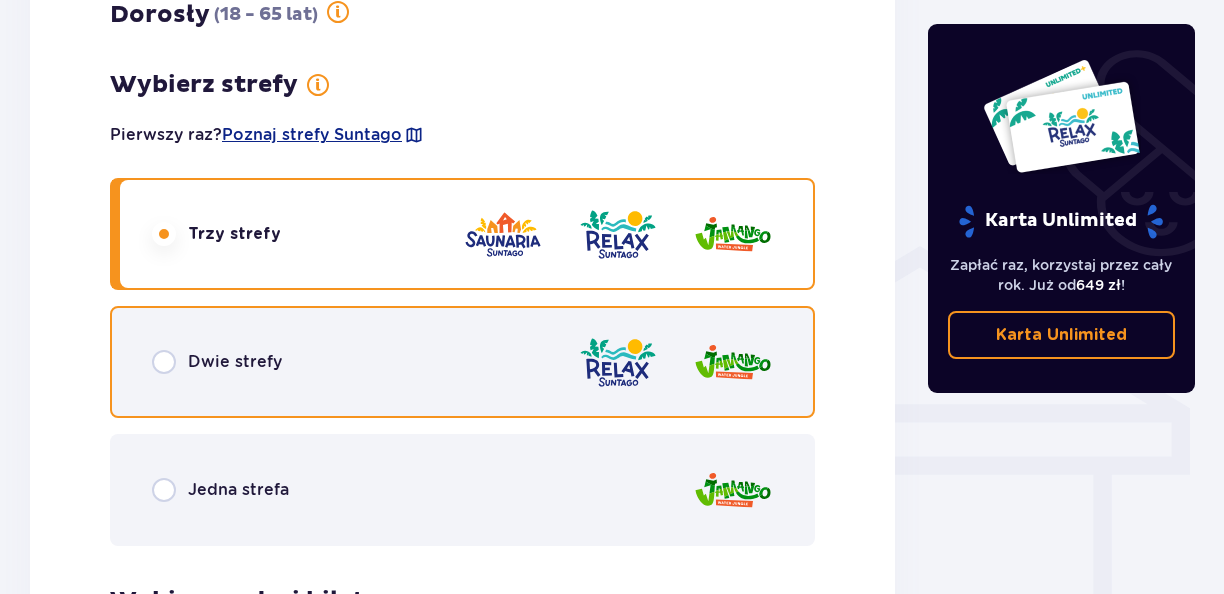 click at bounding box center [164, 362] 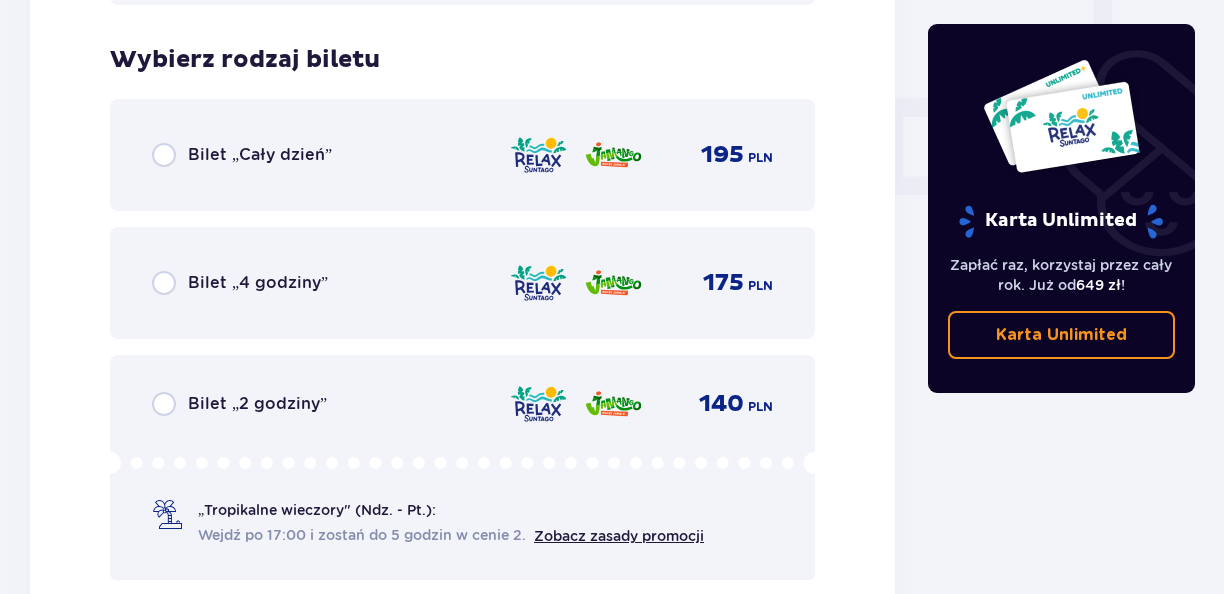 scroll, scrollTop: 1940, scrollLeft: 0, axis: vertical 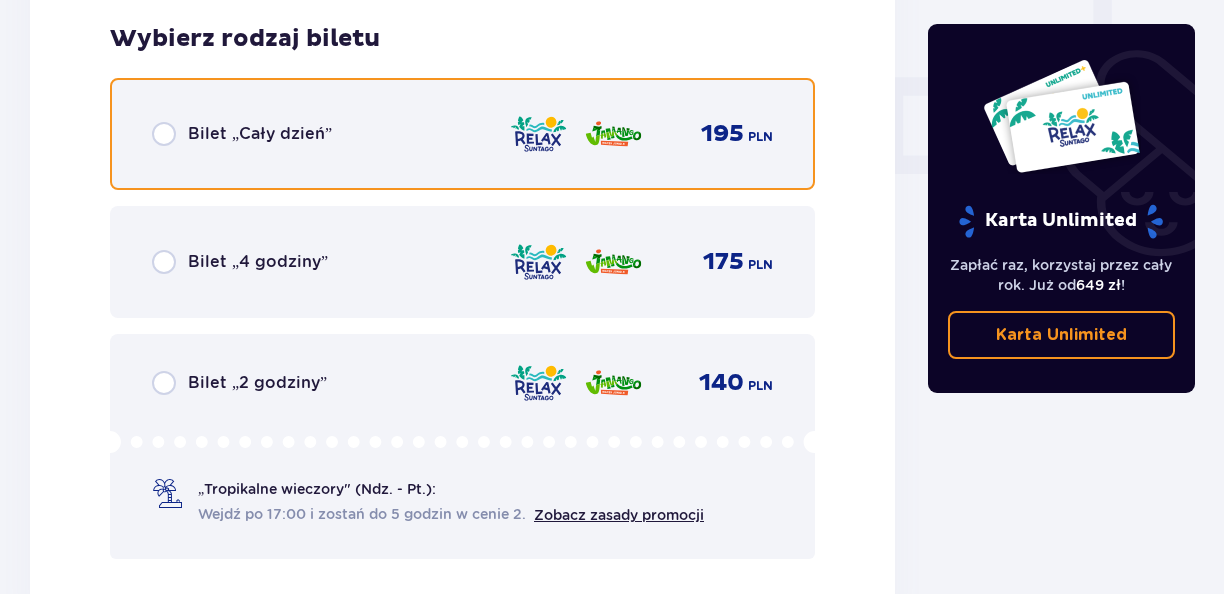 click at bounding box center [164, 134] 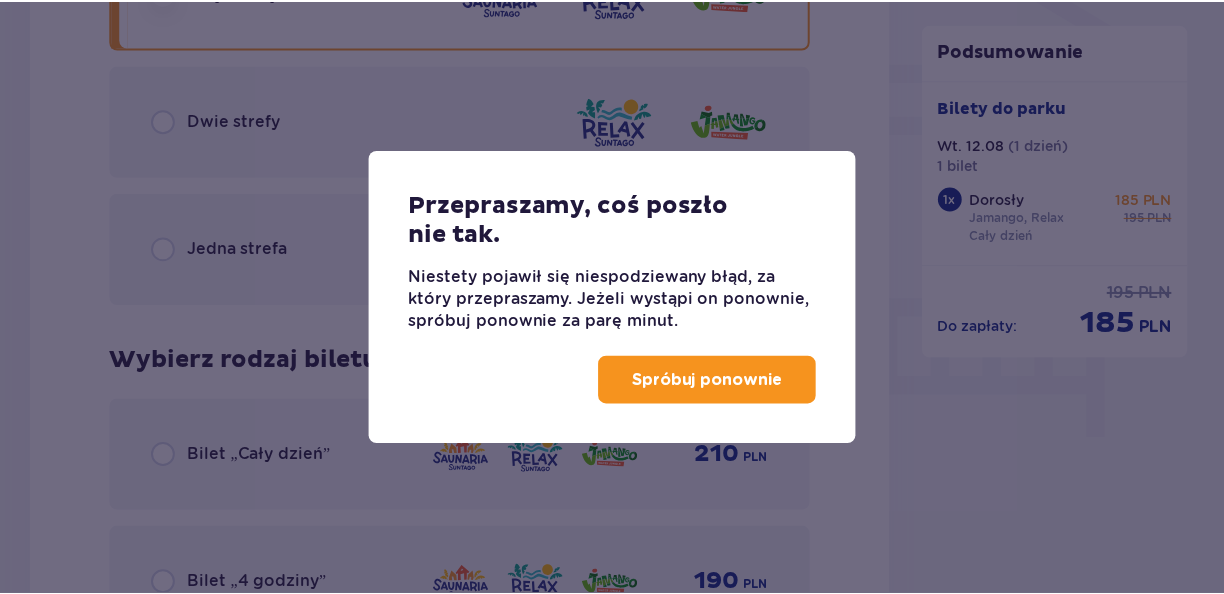 scroll, scrollTop: 1236, scrollLeft: 0, axis: vertical 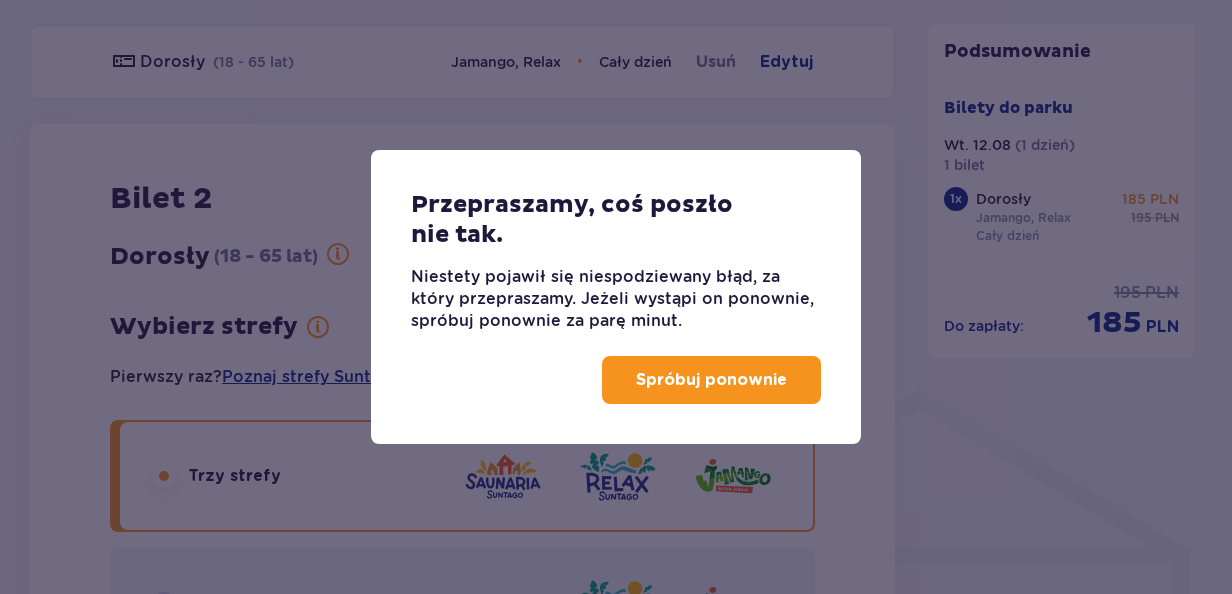 click on "Spróbuj ponownie" at bounding box center (711, 380) 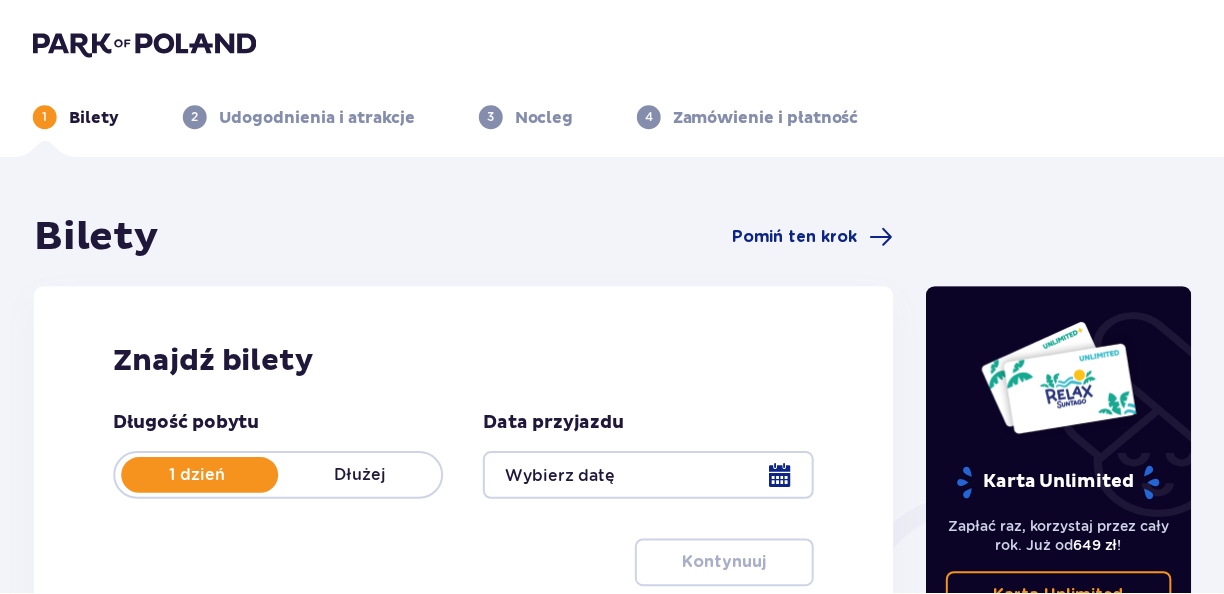 scroll, scrollTop: 0, scrollLeft: 0, axis: both 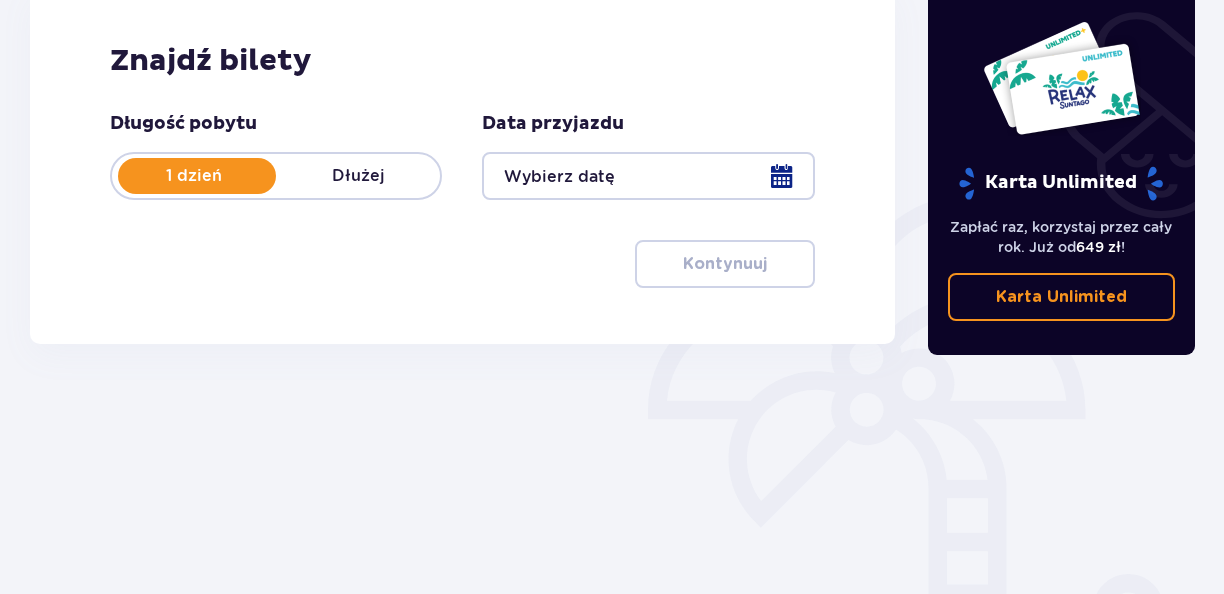 click at bounding box center [648, 176] 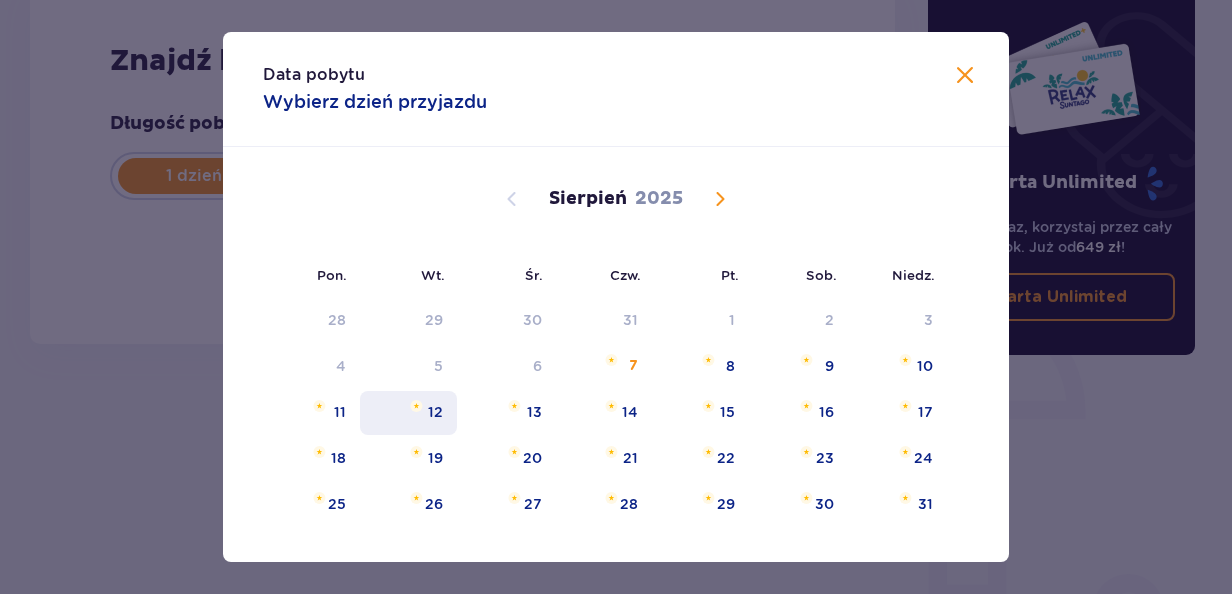 click on "12" at bounding box center [435, 412] 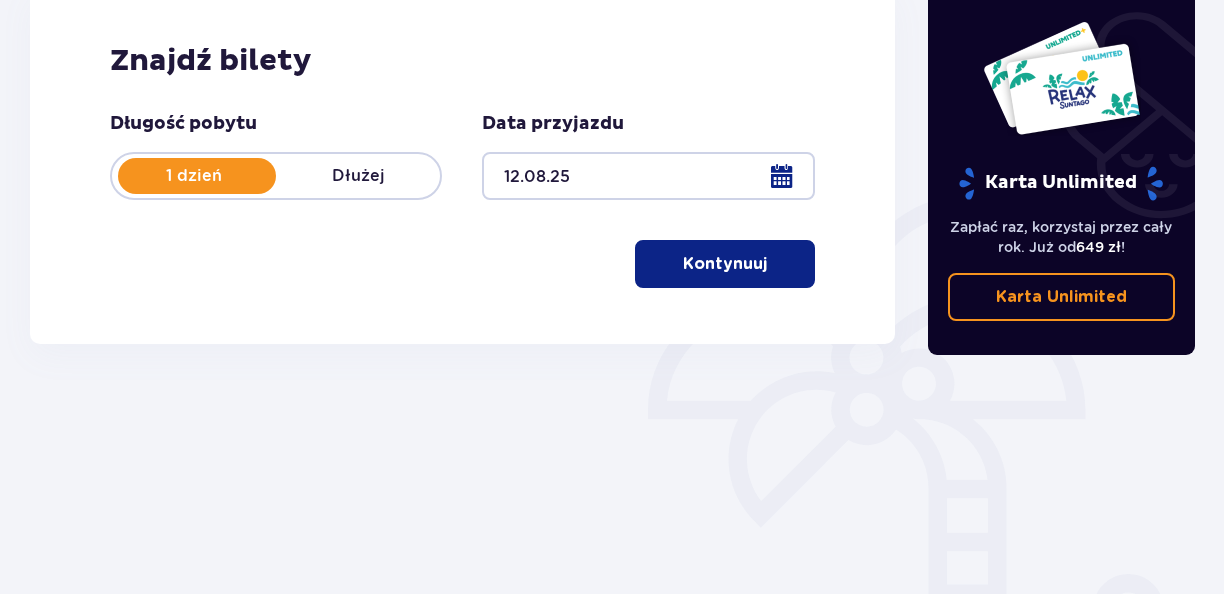 click on "Kontynuuj" at bounding box center (725, 264) 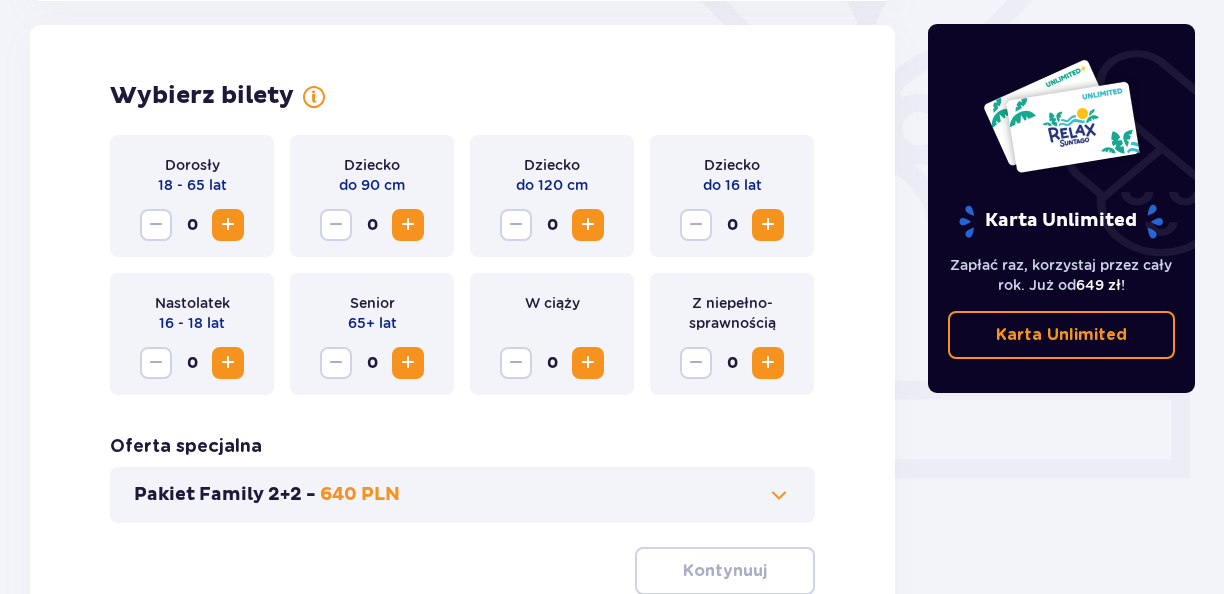 scroll, scrollTop: 556, scrollLeft: 0, axis: vertical 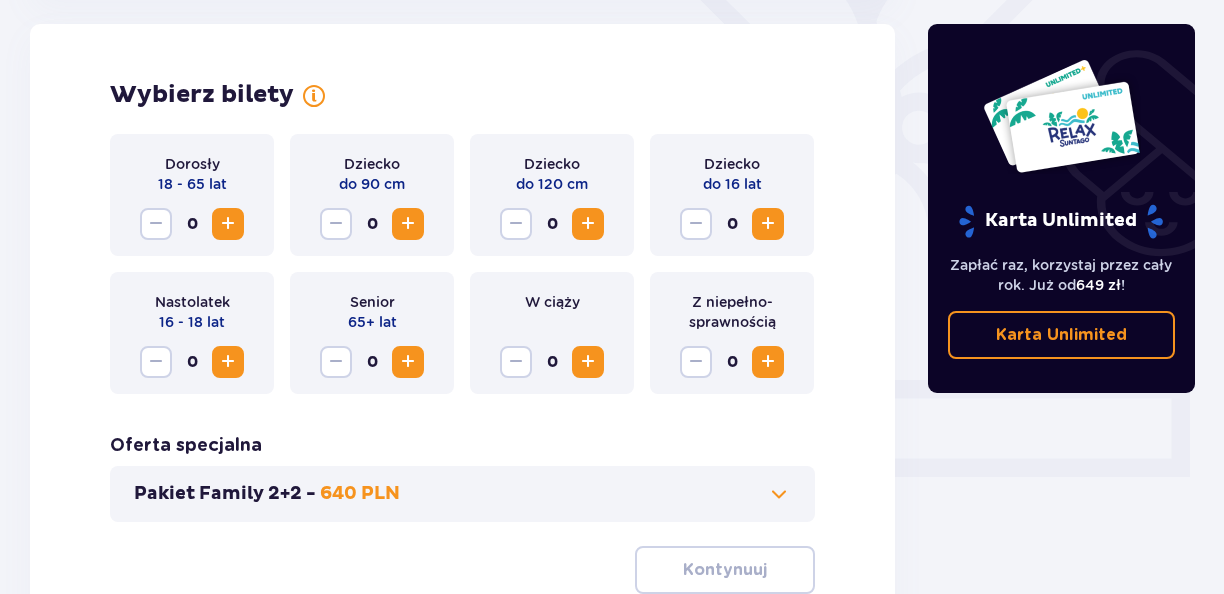 click at bounding box center (228, 224) 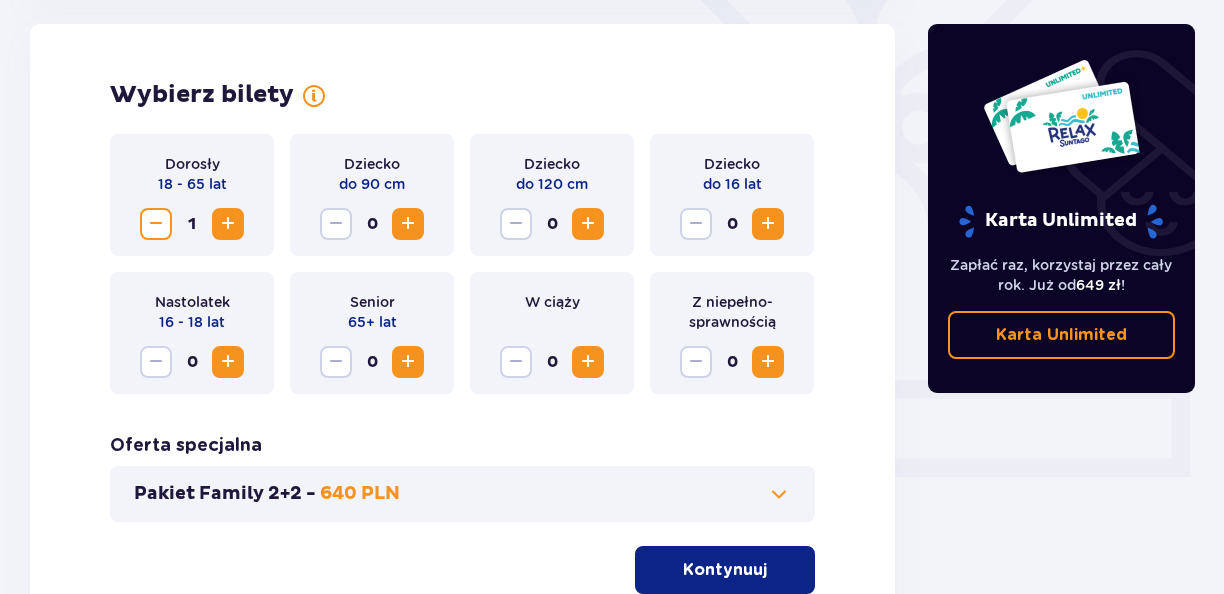 click at bounding box center [228, 224] 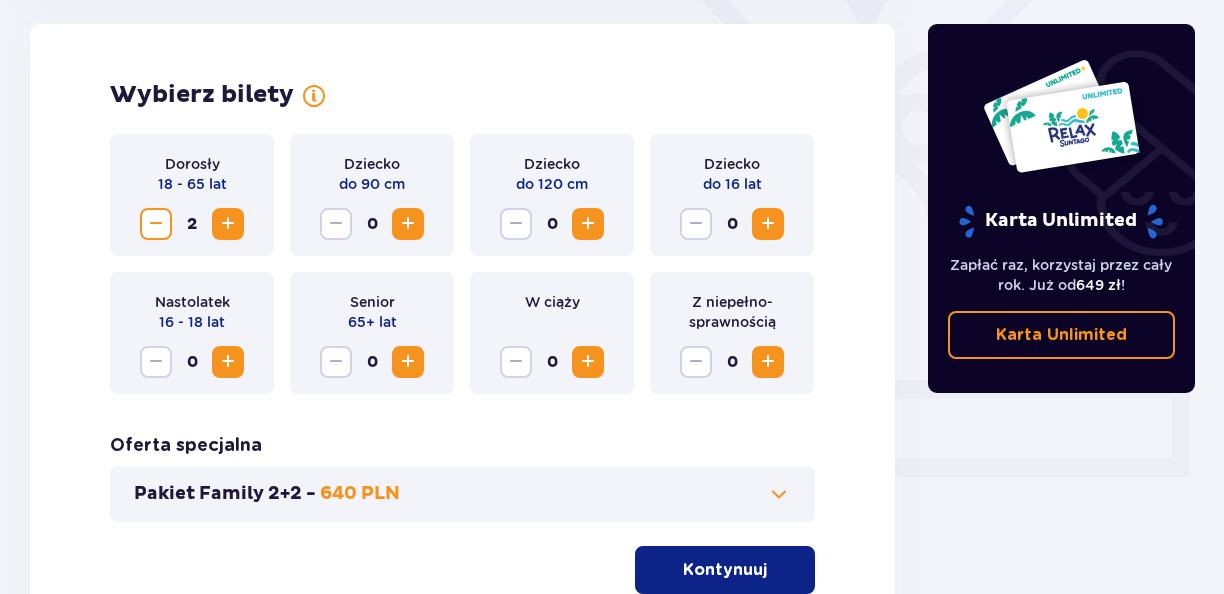 click at bounding box center [228, 224] 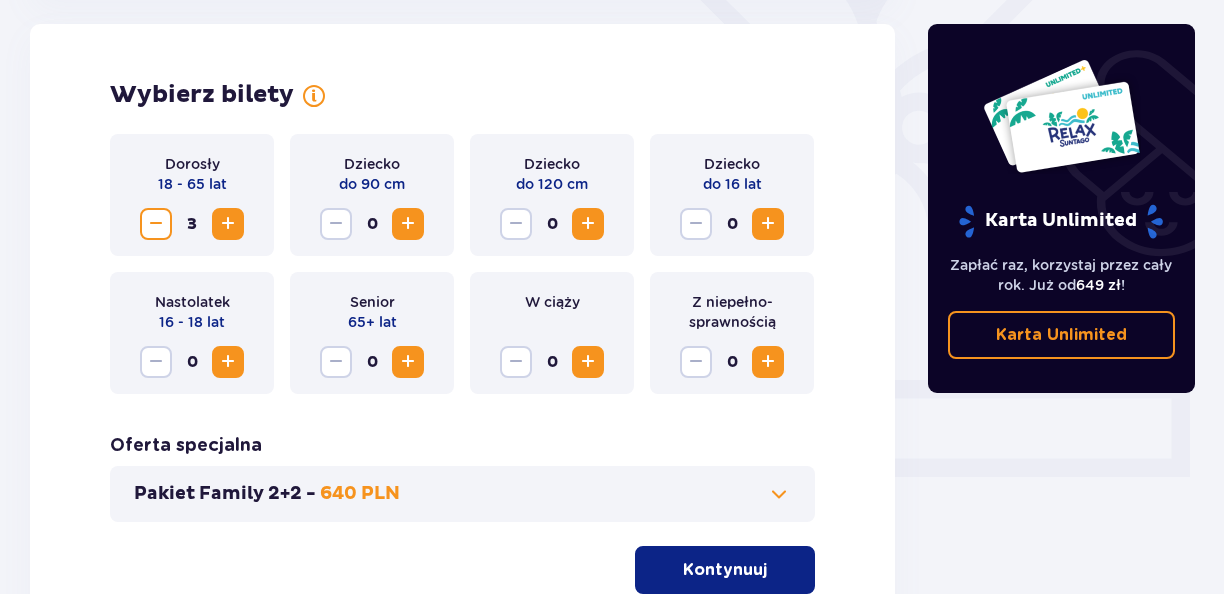 click at bounding box center [768, 224] 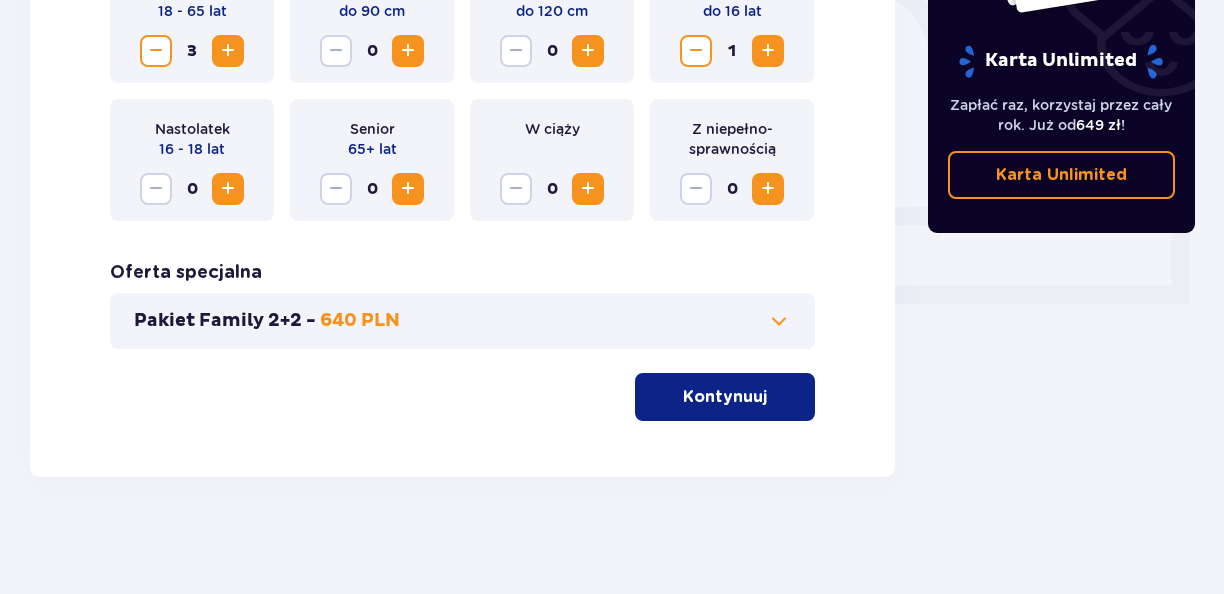 scroll, scrollTop: 732, scrollLeft: 0, axis: vertical 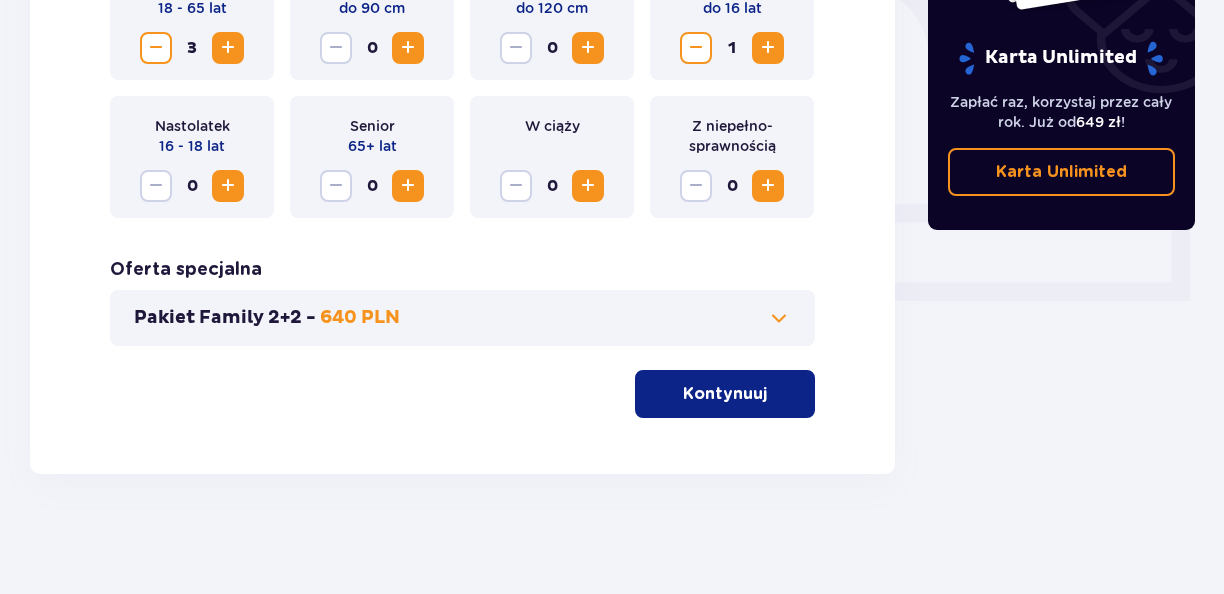 click on "Kontynuuj" at bounding box center [725, 394] 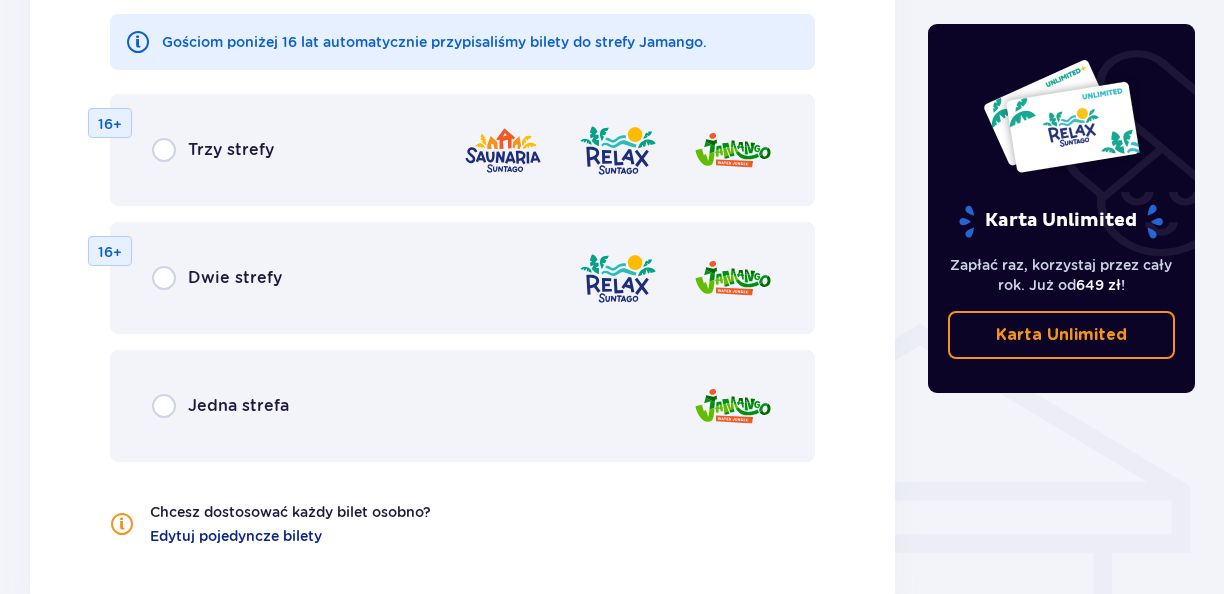 scroll, scrollTop: 1410, scrollLeft: 0, axis: vertical 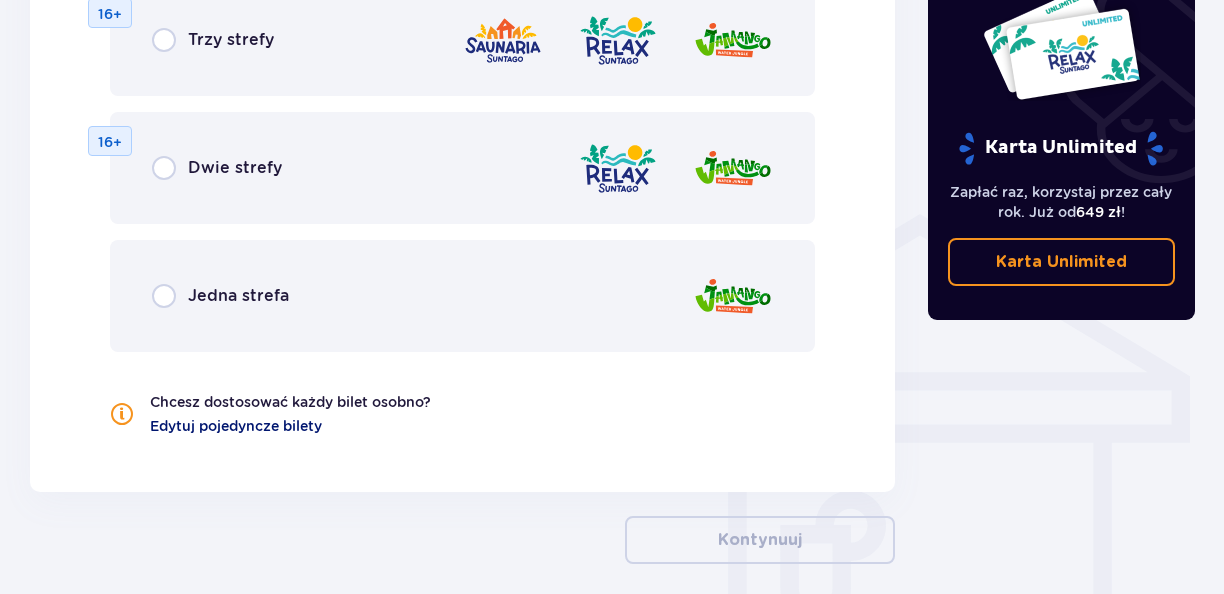 click on "Edytuj pojedyncze bilety" at bounding box center (236, 426) 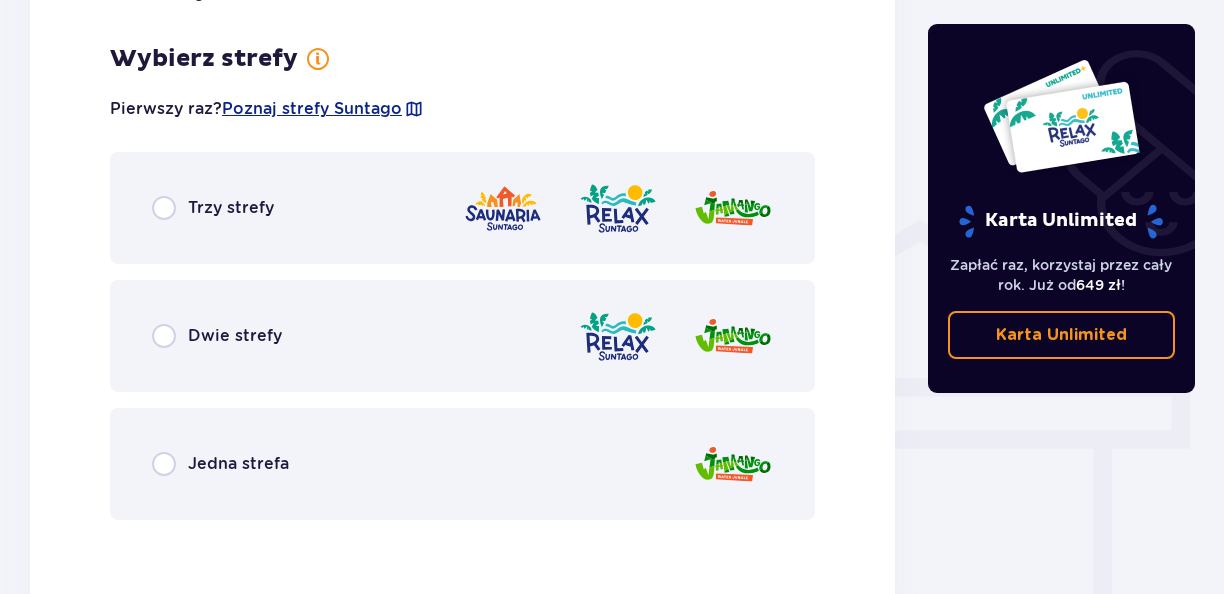 scroll, scrollTop: 1410, scrollLeft: 0, axis: vertical 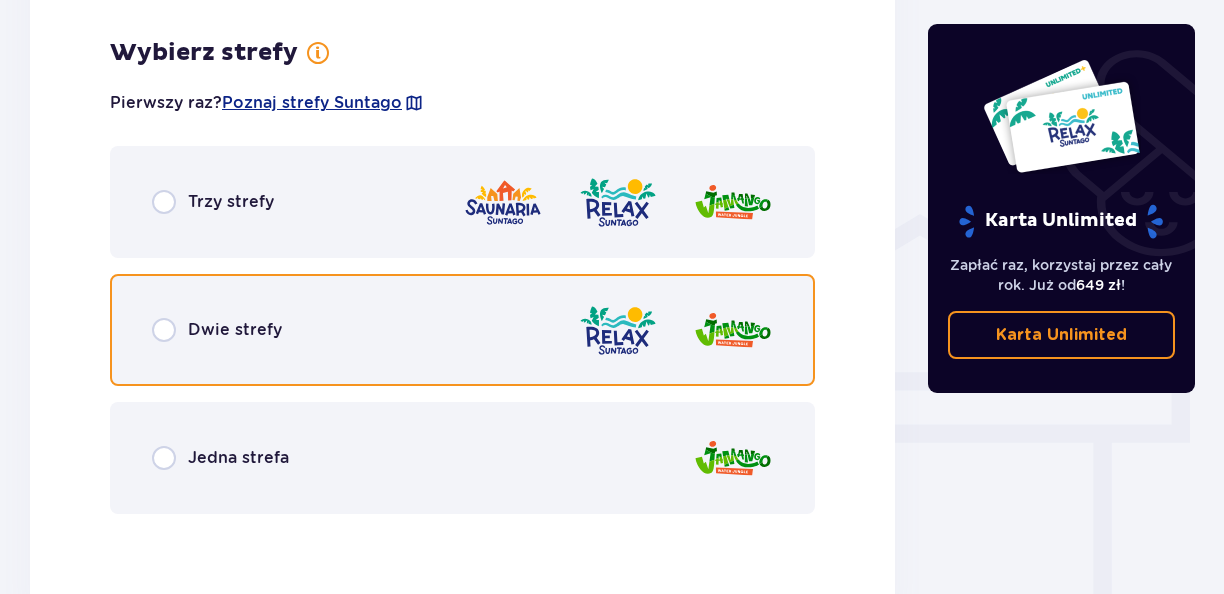 click at bounding box center (164, 330) 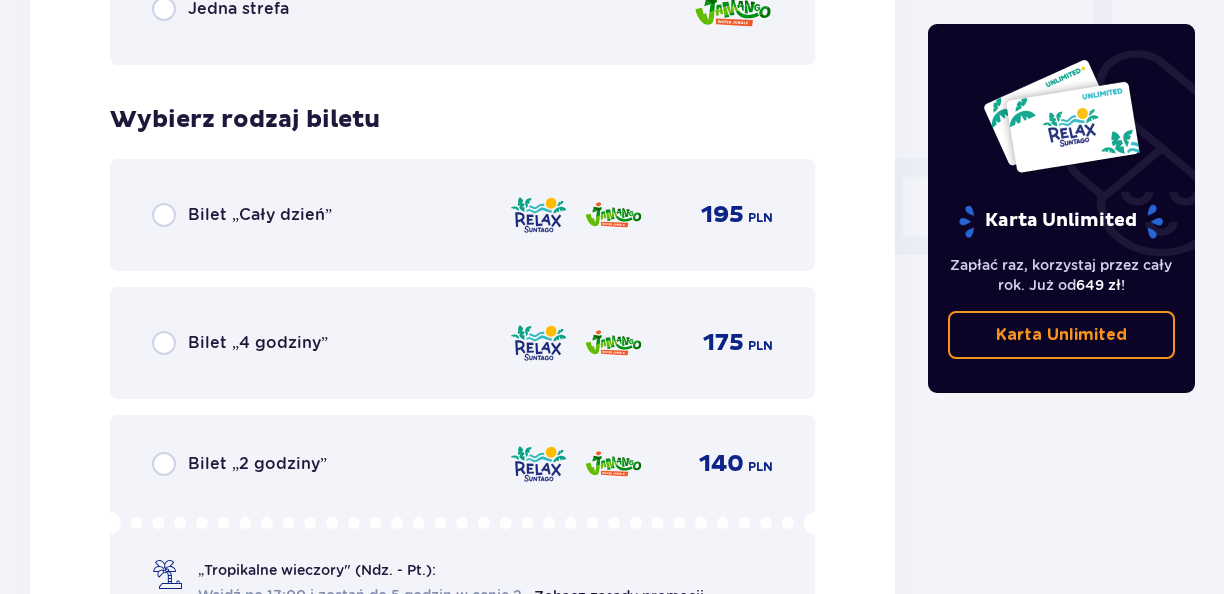 scroll, scrollTop: 1940, scrollLeft: 0, axis: vertical 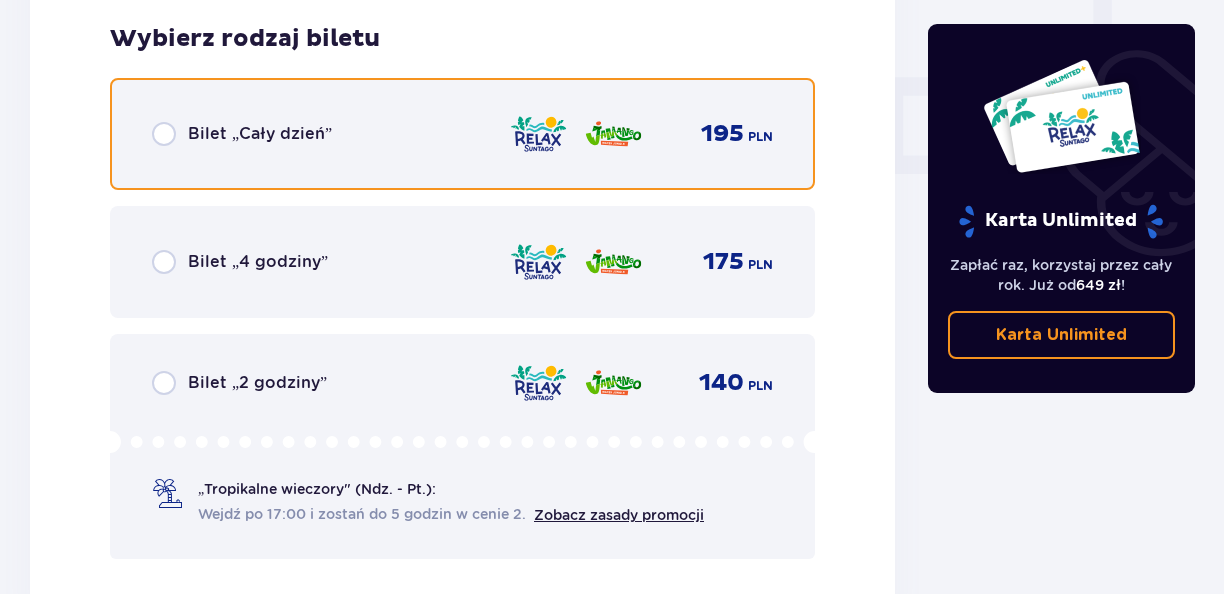 click at bounding box center [164, 134] 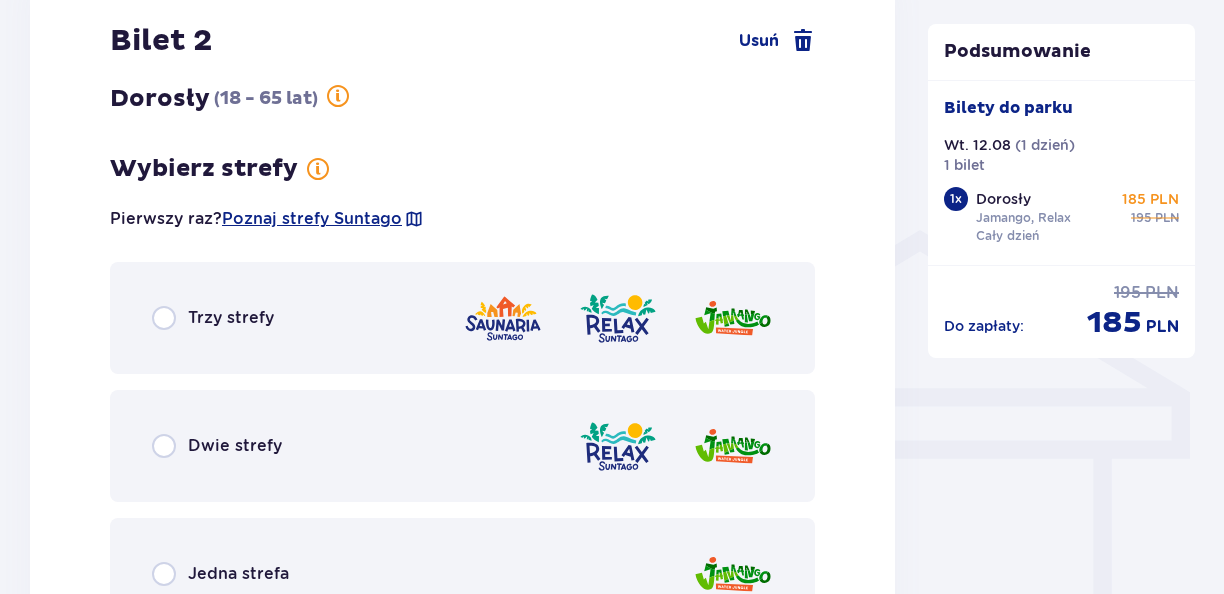scroll, scrollTop: 1436, scrollLeft: 0, axis: vertical 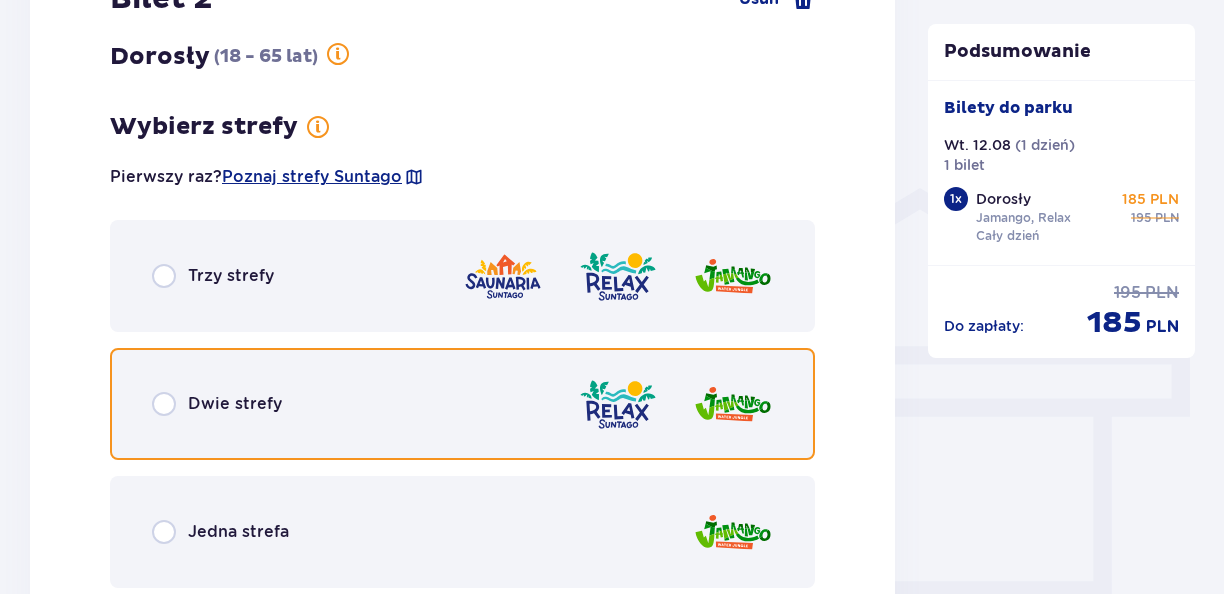 click at bounding box center [164, 404] 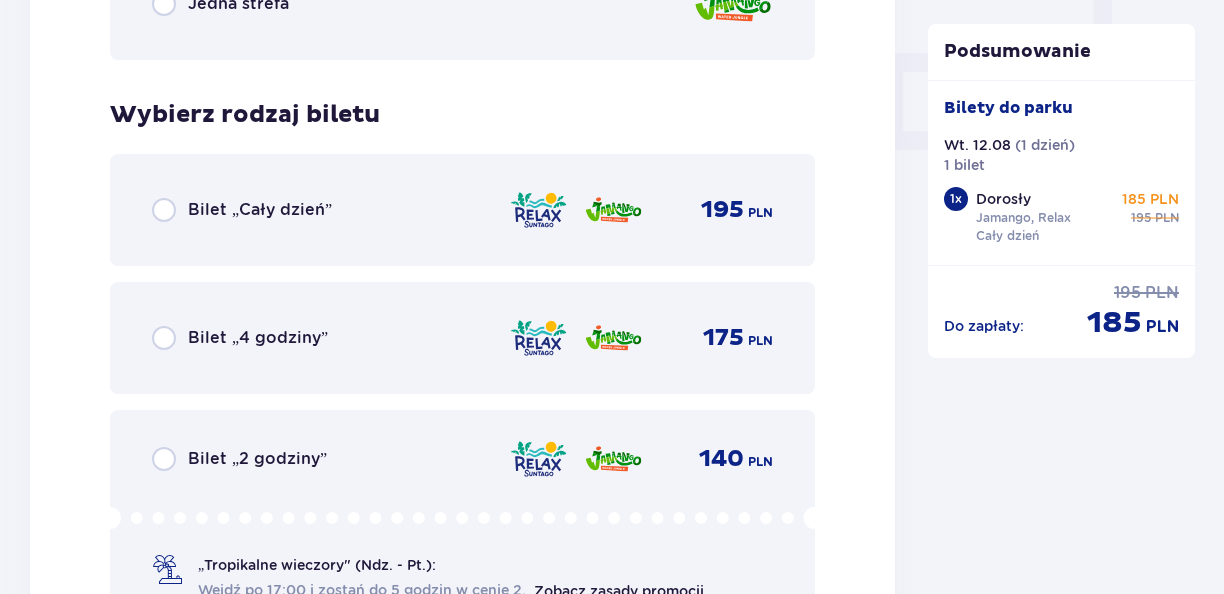 scroll, scrollTop: 2040, scrollLeft: 0, axis: vertical 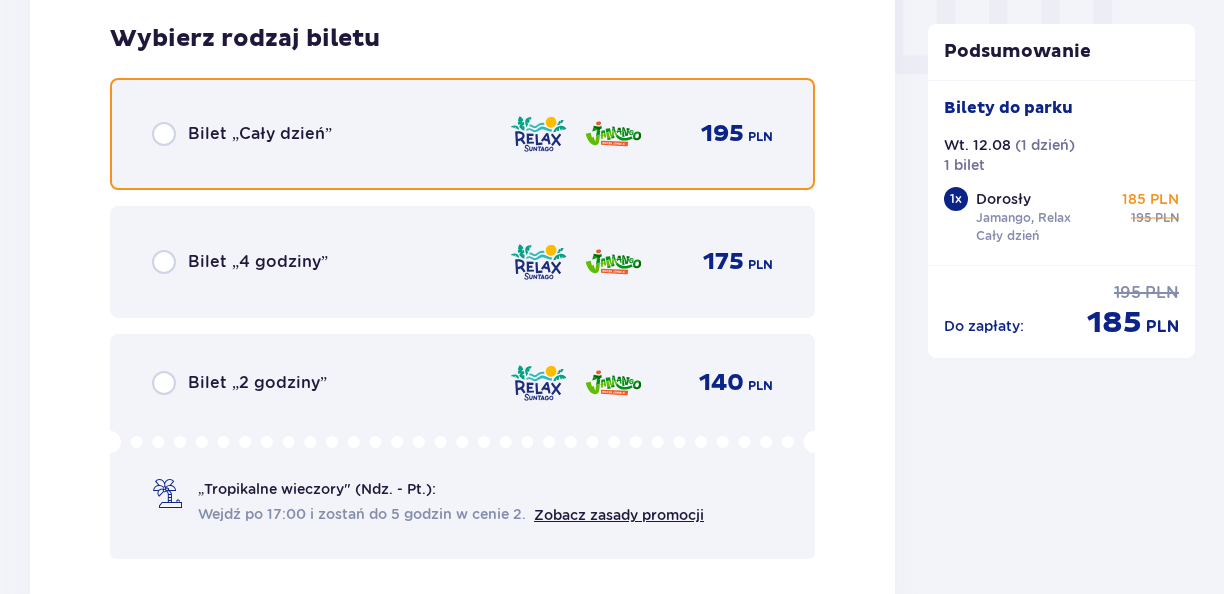 click at bounding box center [164, 134] 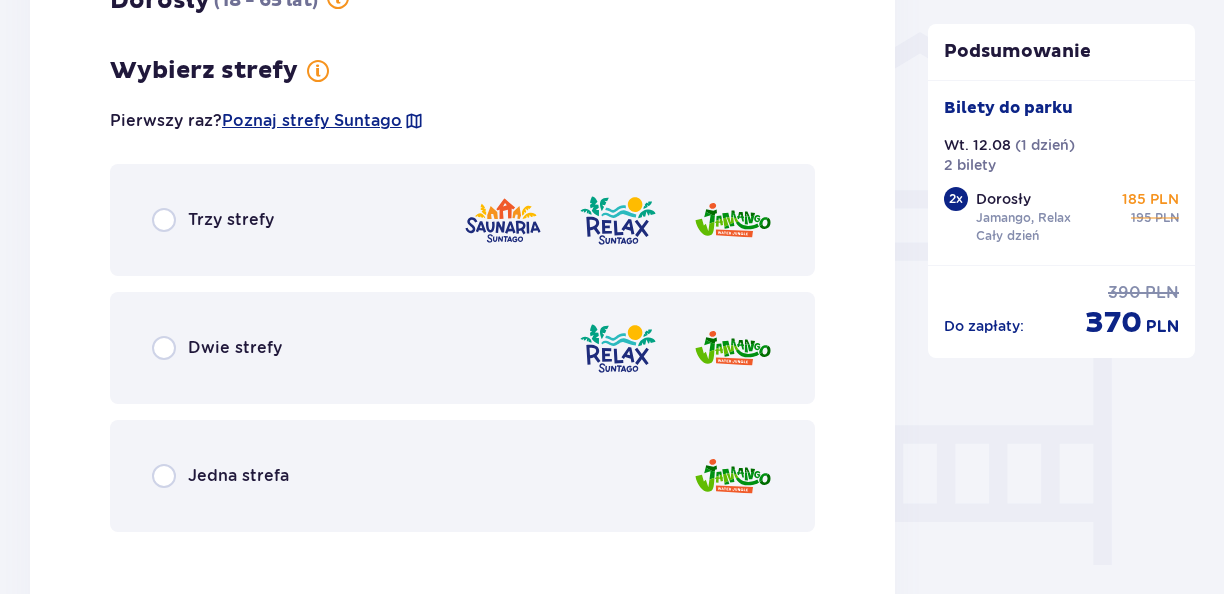 scroll, scrollTop: 1636, scrollLeft: 0, axis: vertical 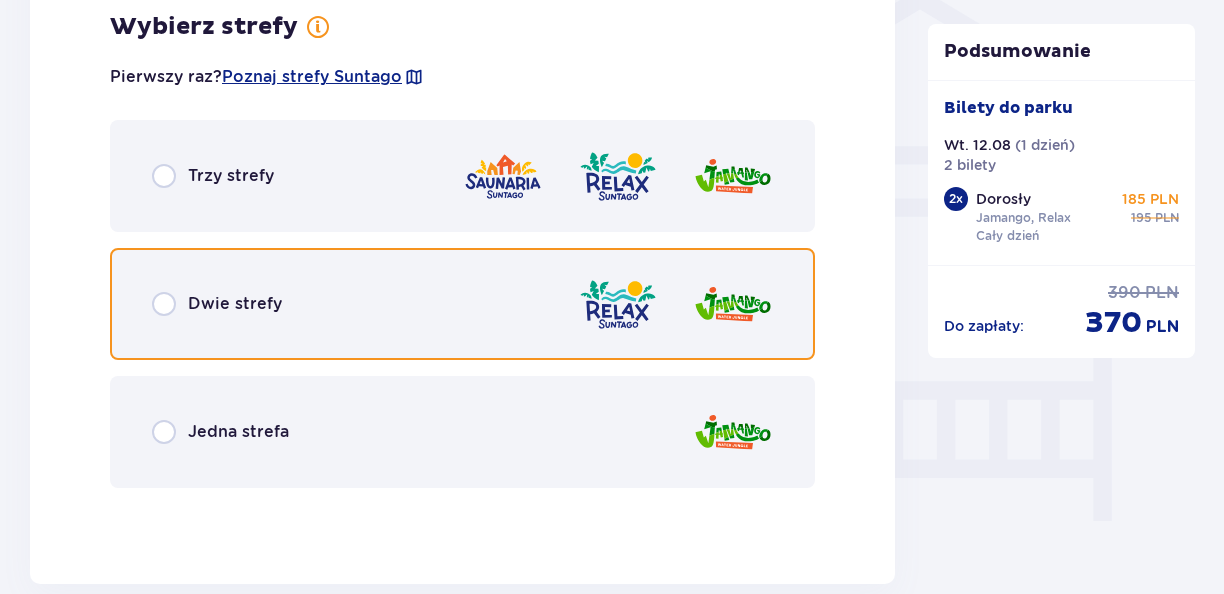 click at bounding box center (164, 304) 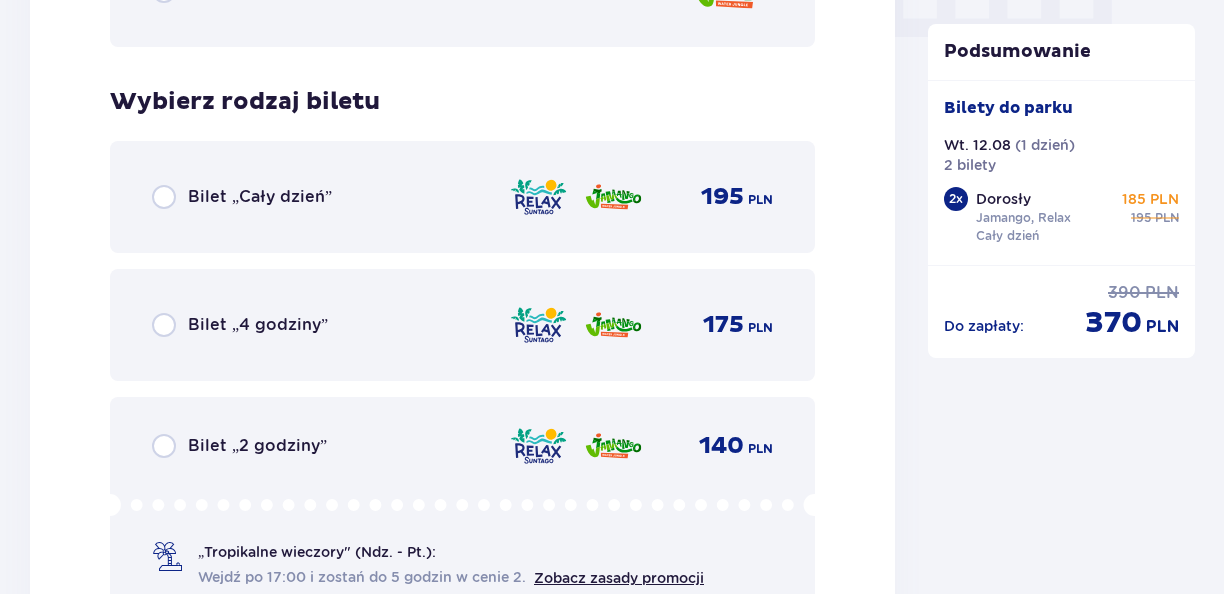 scroll, scrollTop: 2140, scrollLeft: 0, axis: vertical 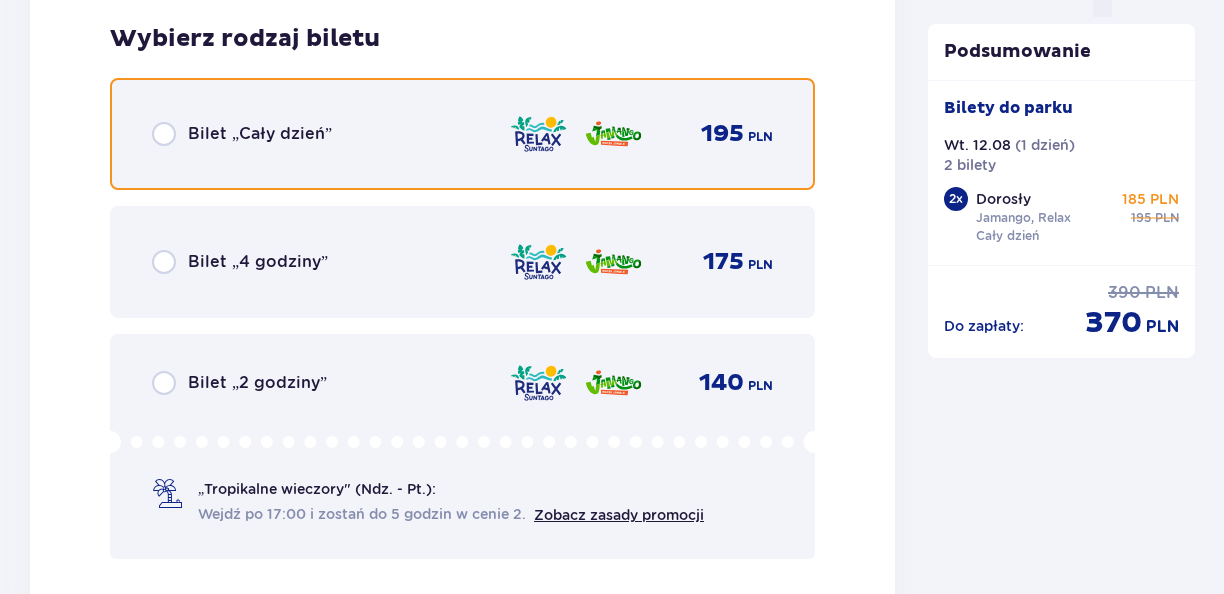 click at bounding box center [164, 134] 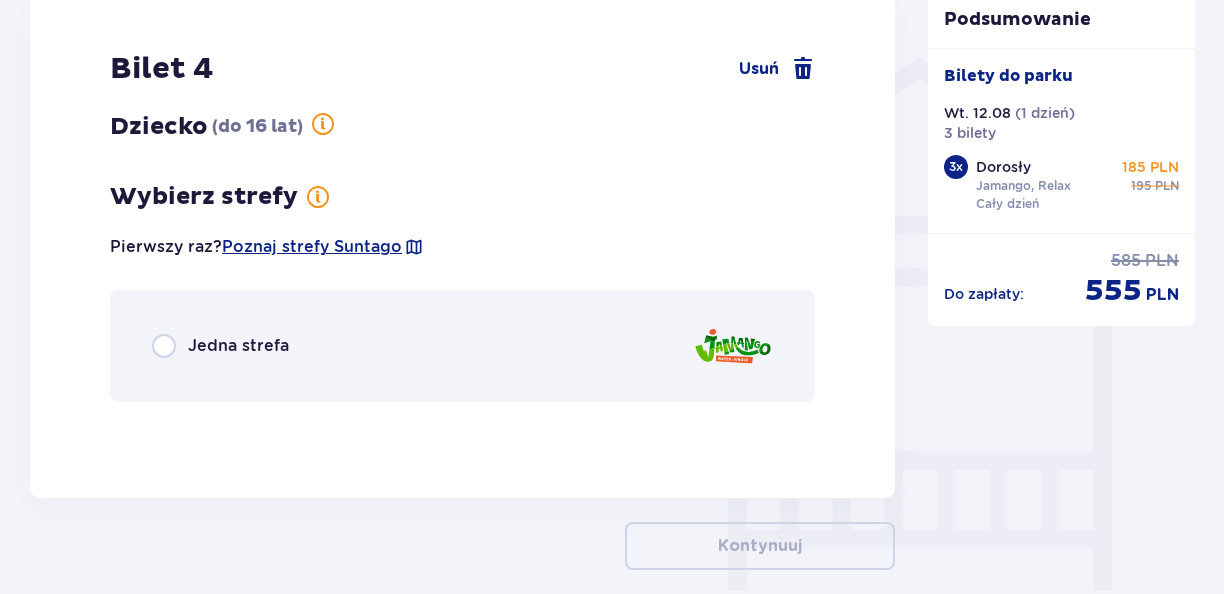 scroll, scrollTop: 1536, scrollLeft: 0, axis: vertical 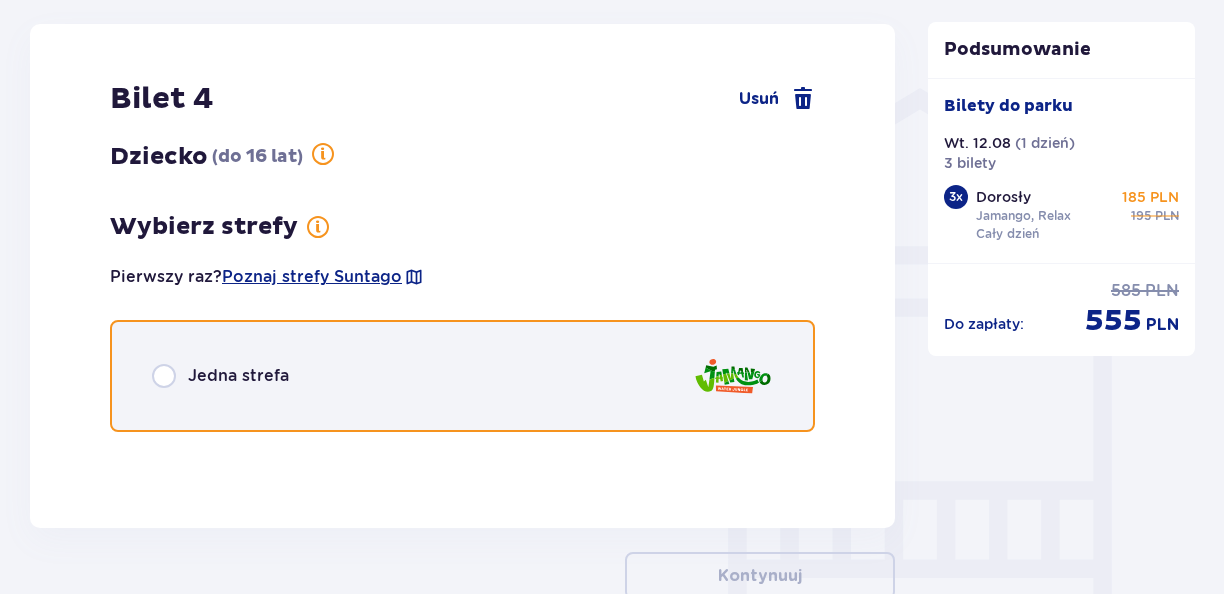 click at bounding box center (164, 376) 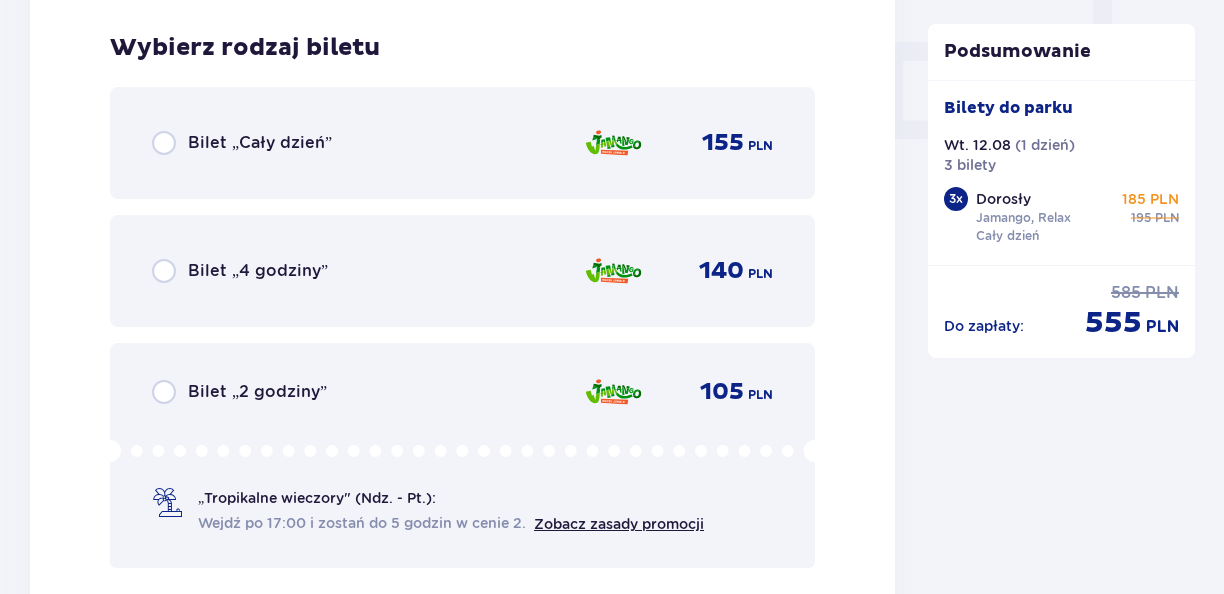 scroll, scrollTop: 1984, scrollLeft: 0, axis: vertical 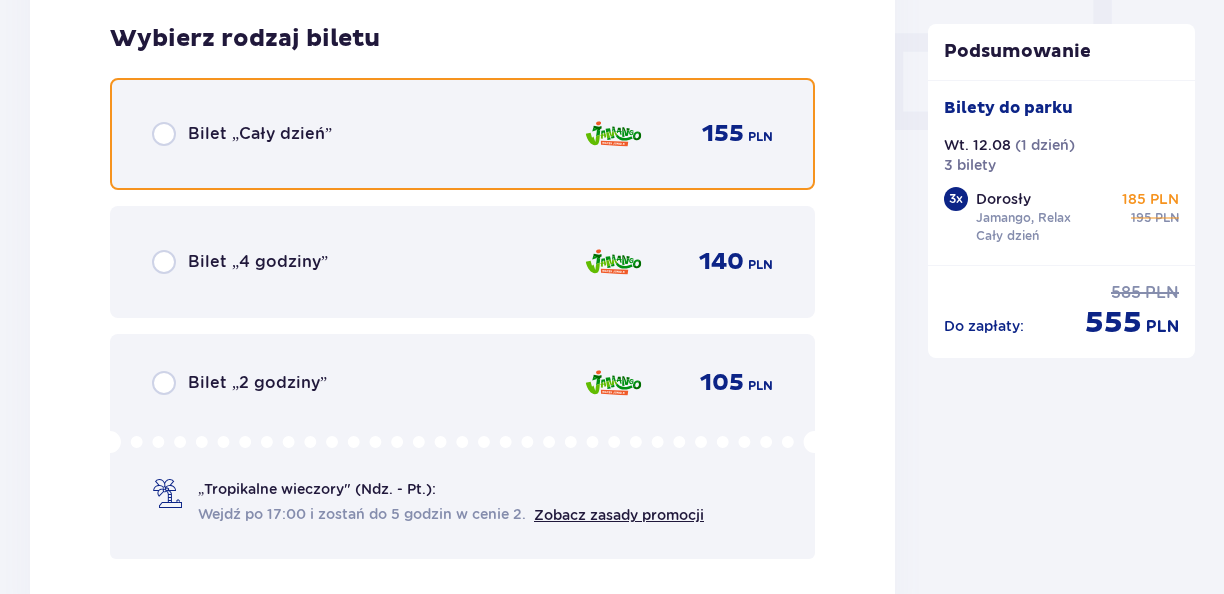 click at bounding box center [164, 134] 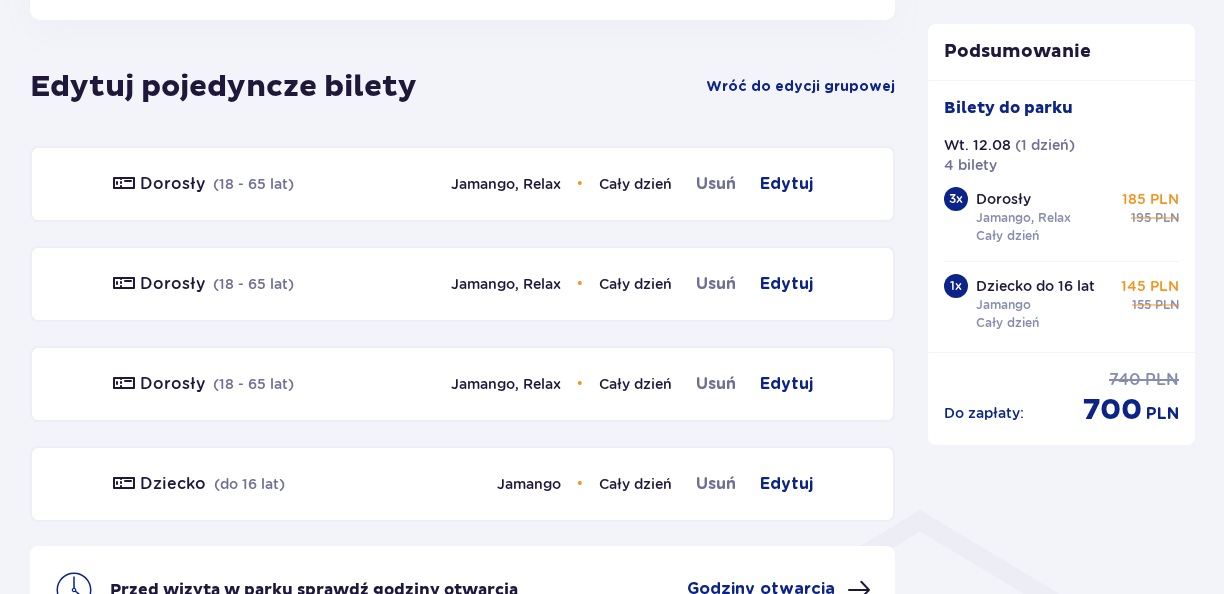 scroll, scrollTop: 1146, scrollLeft: 0, axis: vertical 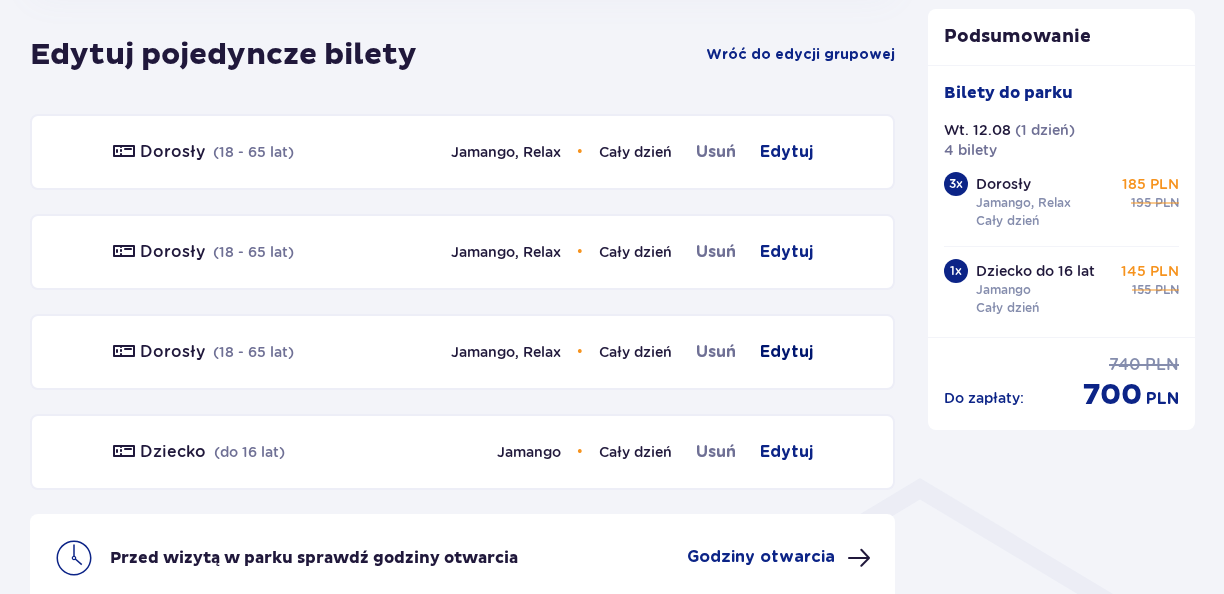 click on "Edytuj" at bounding box center (786, 352) 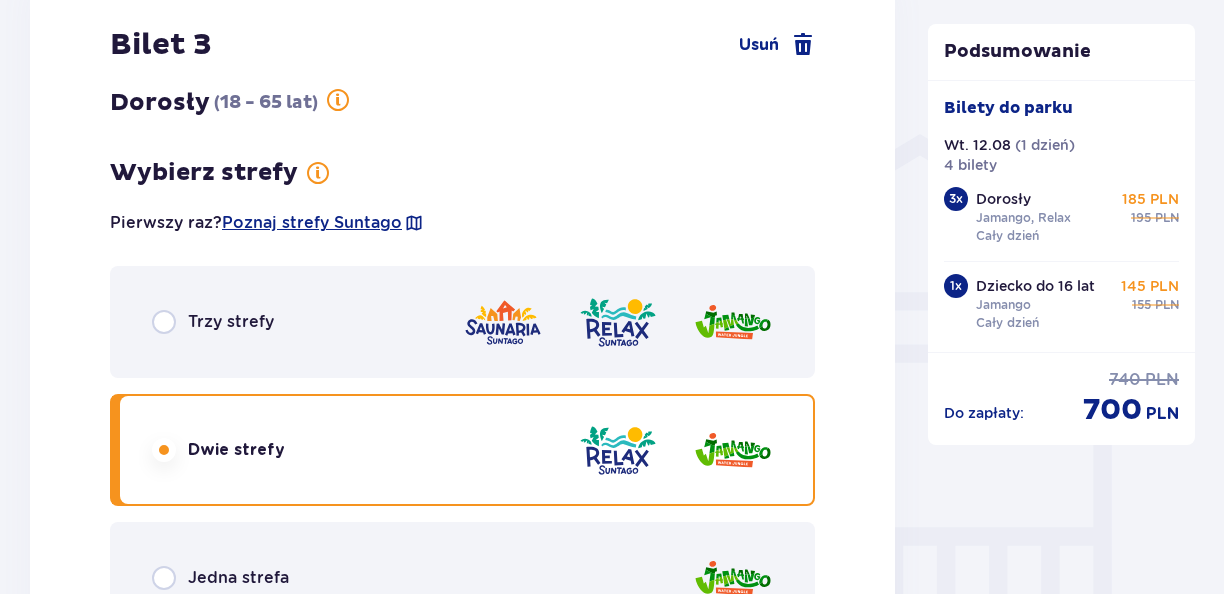 scroll, scrollTop: 1536, scrollLeft: 0, axis: vertical 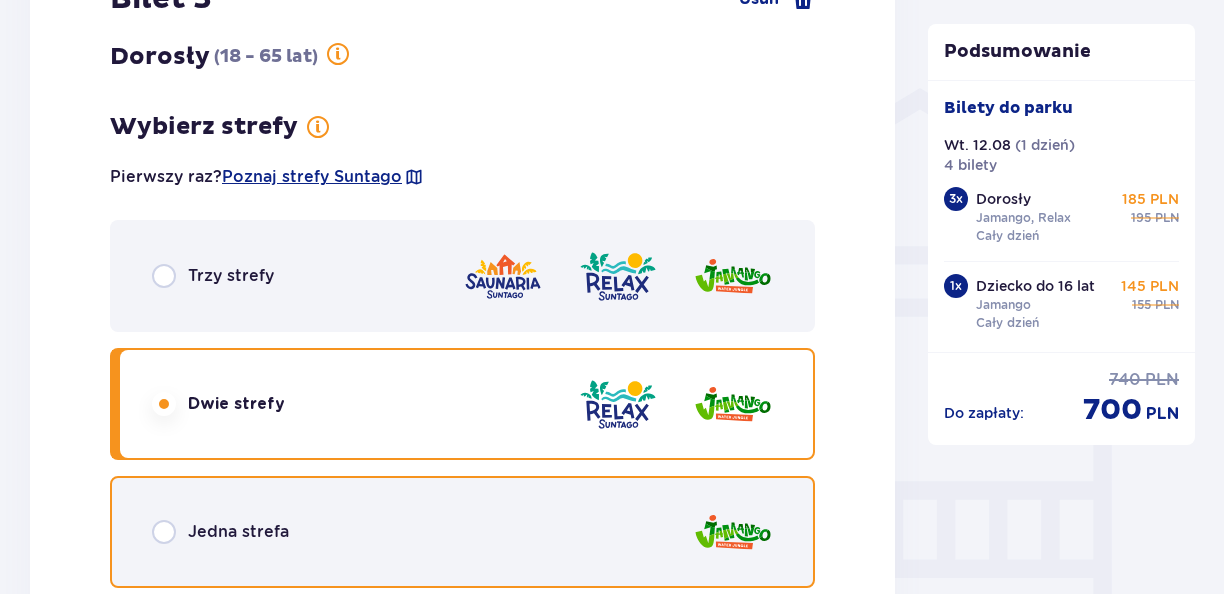 click at bounding box center (164, 532) 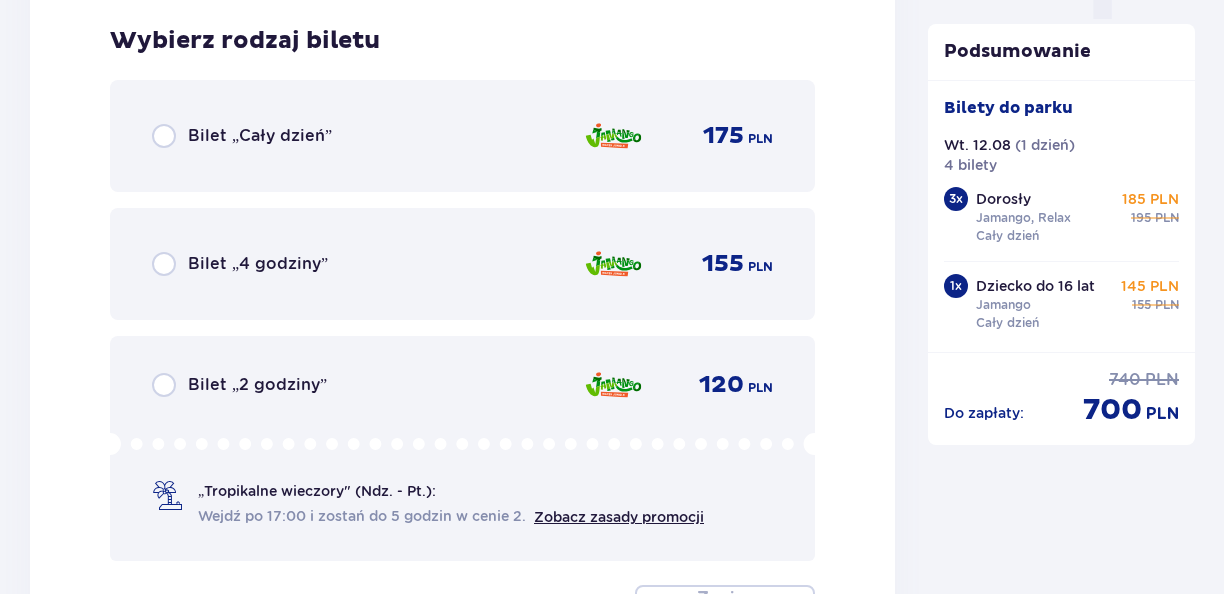 scroll, scrollTop: 2140, scrollLeft: 0, axis: vertical 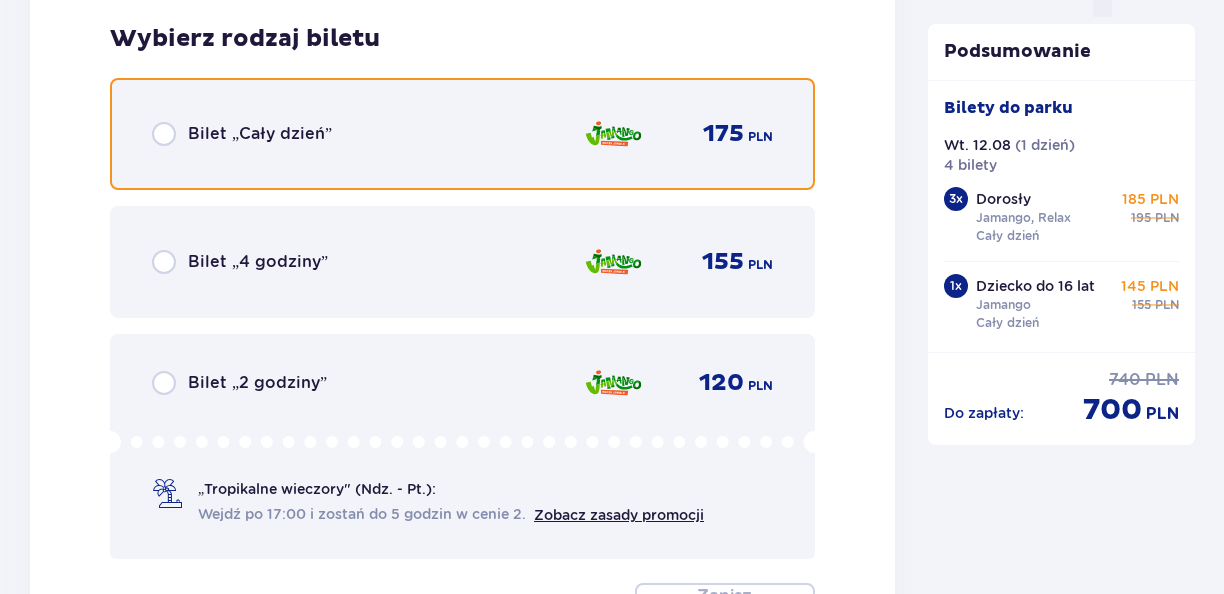 click at bounding box center (164, 134) 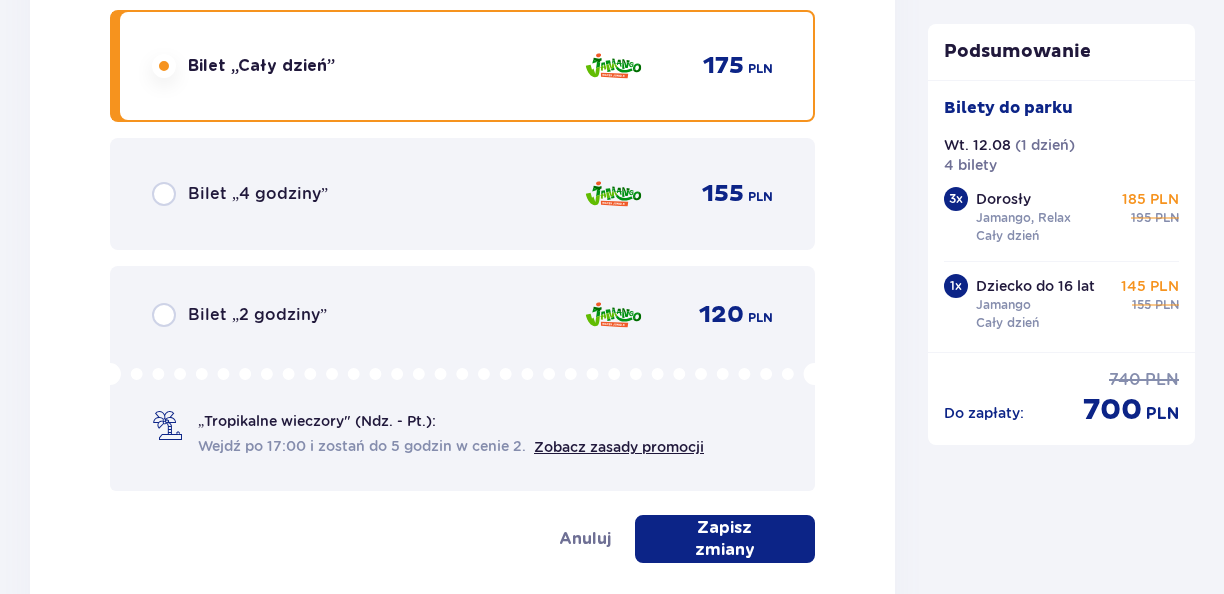 scroll, scrollTop: 2240, scrollLeft: 0, axis: vertical 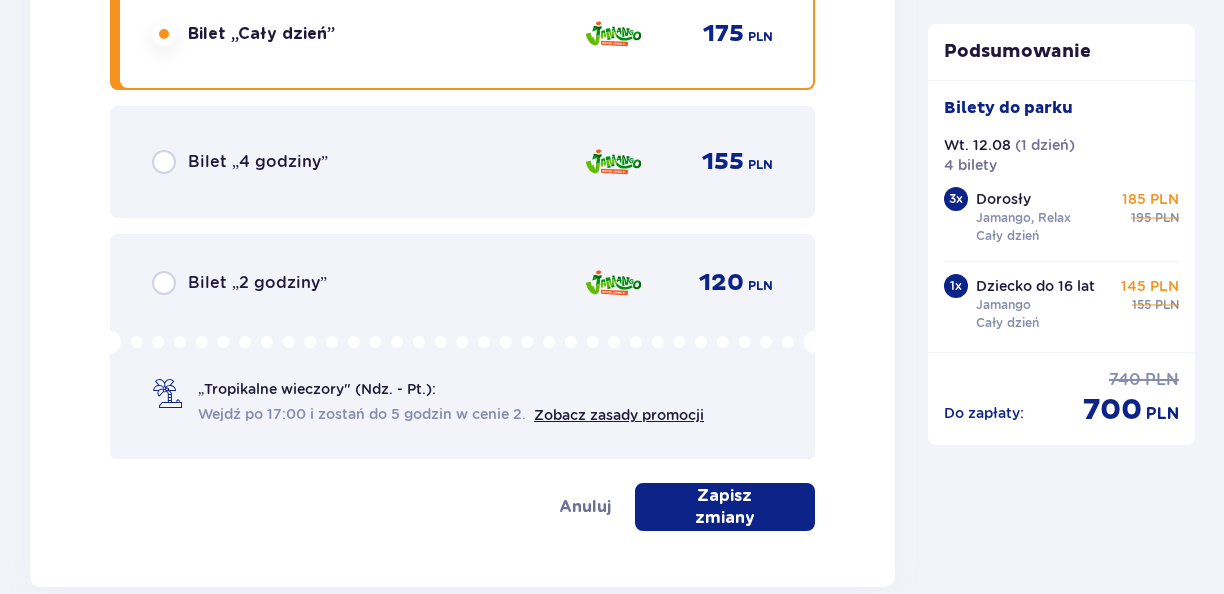 click on "Zapisz zmiany" at bounding box center (725, 507) 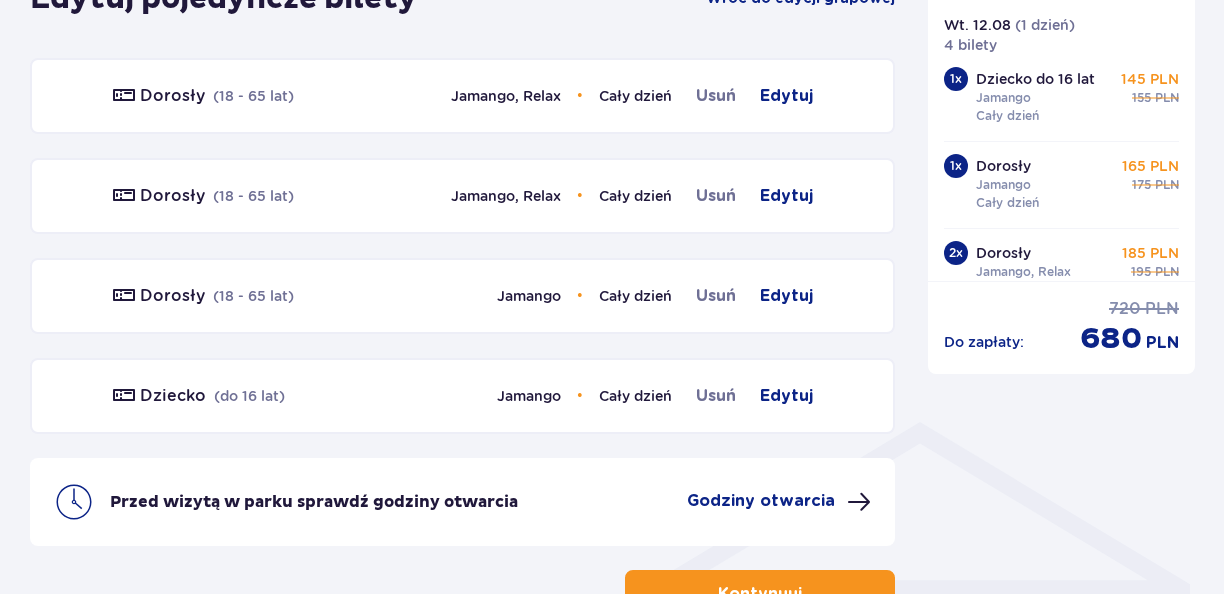 scroll, scrollTop: 1246, scrollLeft: 0, axis: vertical 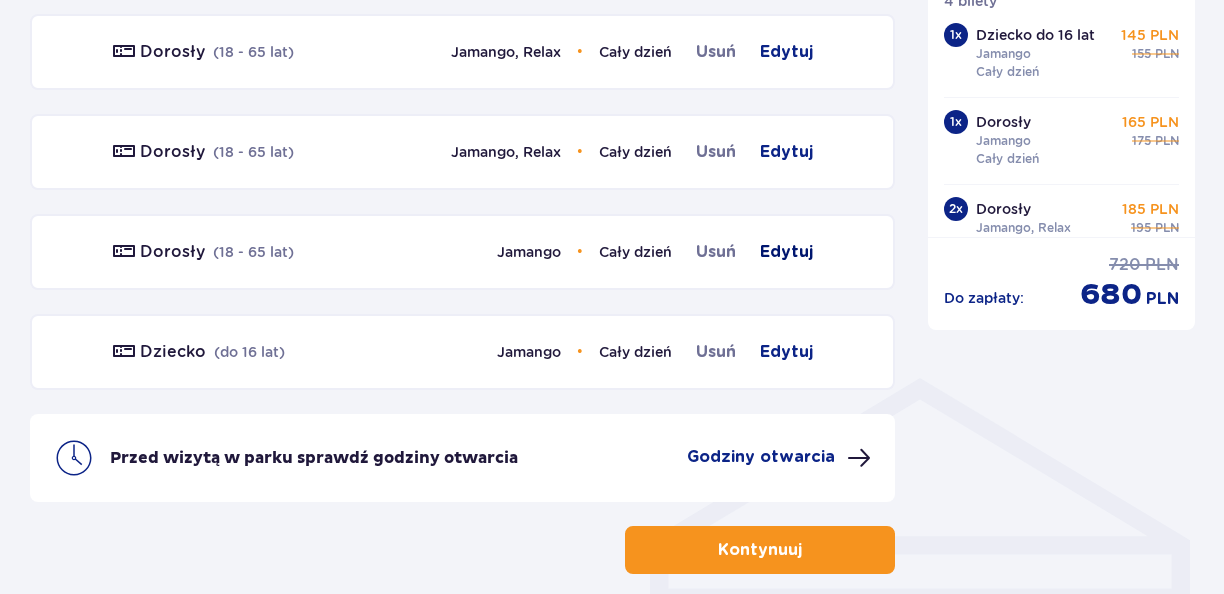 click on "Edytuj" at bounding box center [786, 252] 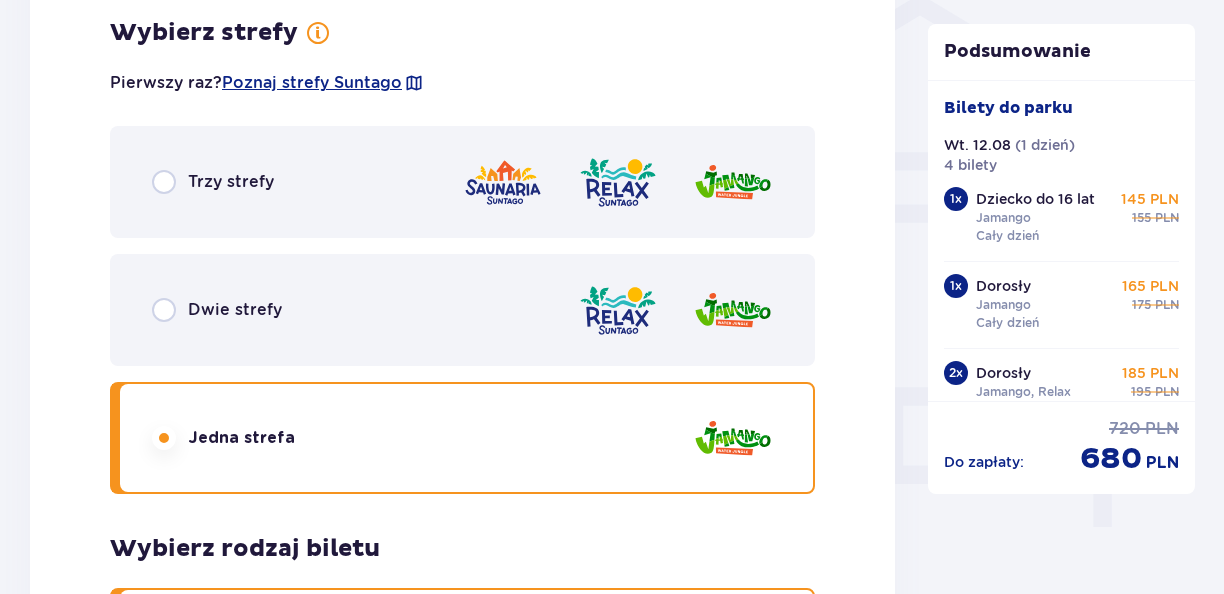 scroll, scrollTop: 1646, scrollLeft: 0, axis: vertical 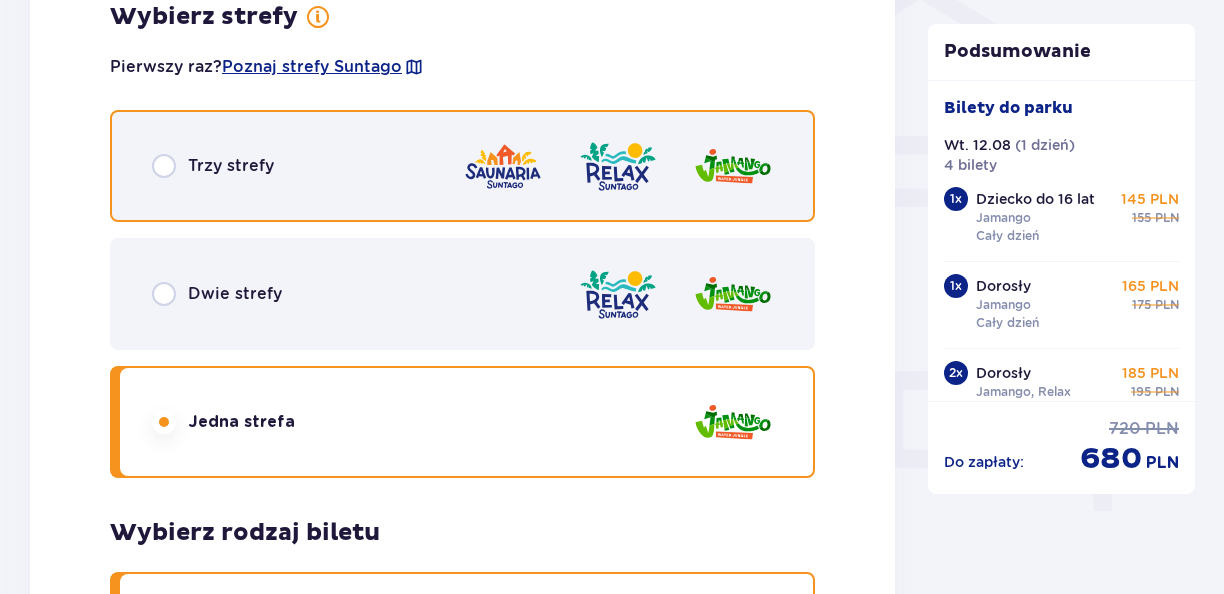 click at bounding box center (164, 166) 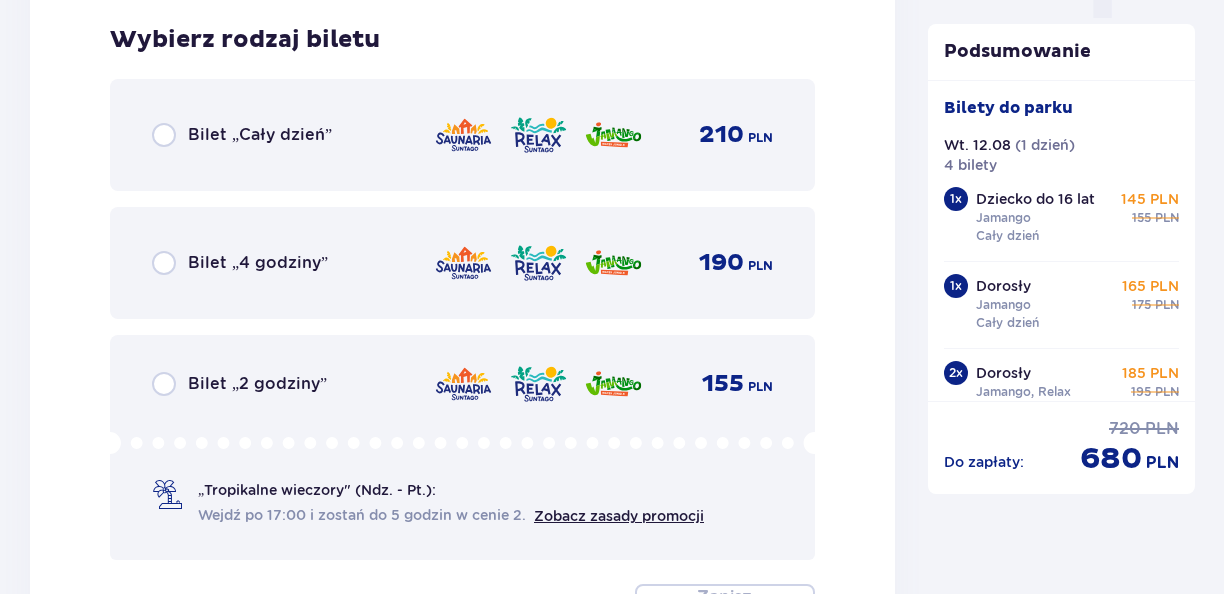 scroll, scrollTop: 2140, scrollLeft: 0, axis: vertical 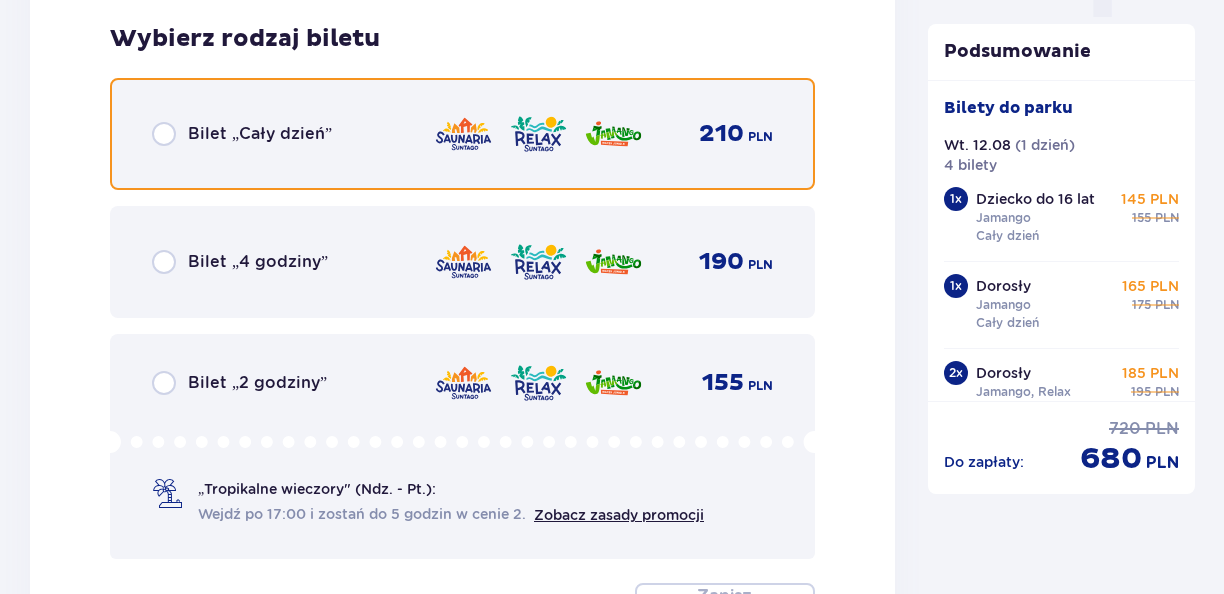 click at bounding box center [164, 134] 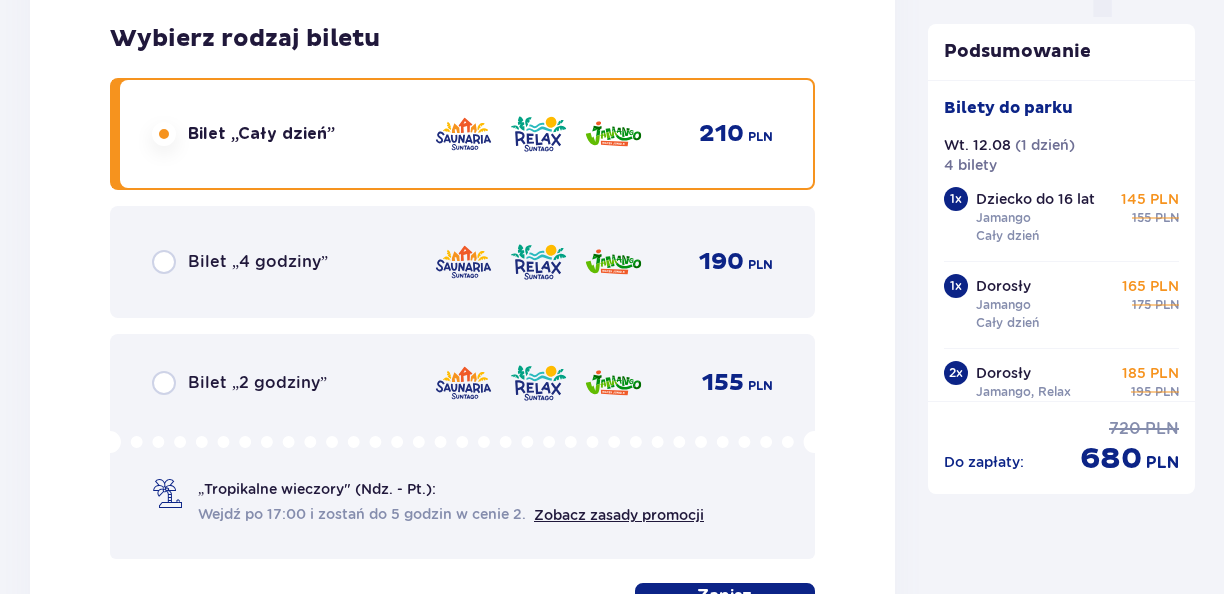 scroll, scrollTop: 2240, scrollLeft: 0, axis: vertical 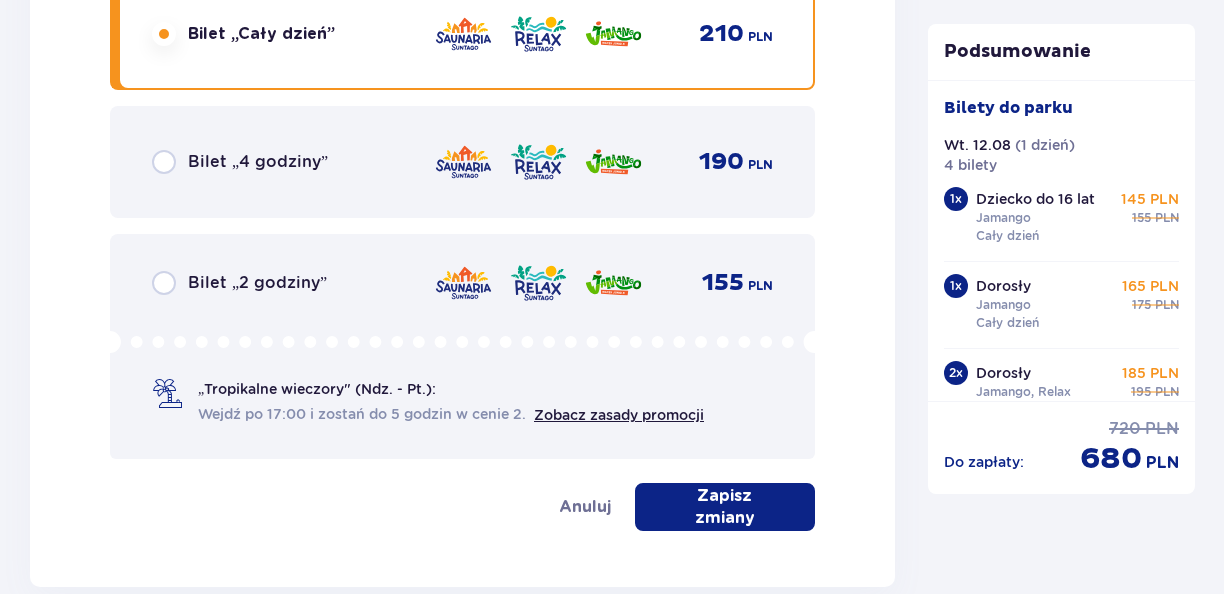 click on "Zapisz zmiany" at bounding box center [725, 507] 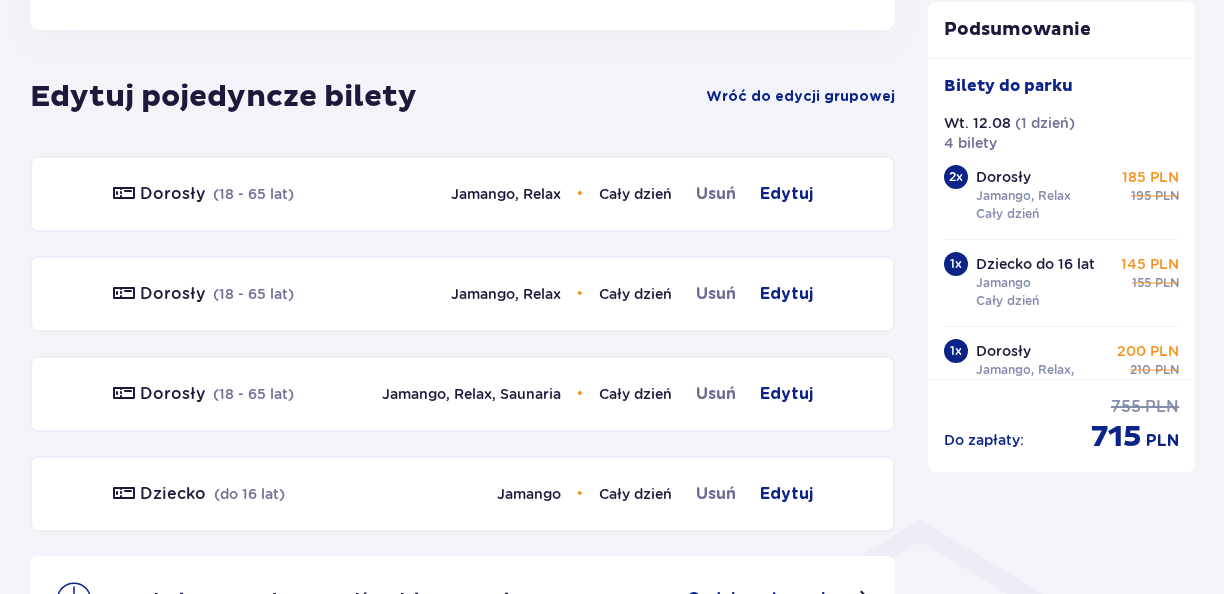 scroll, scrollTop: 1146, scrollLeft: 0, axis: vertical 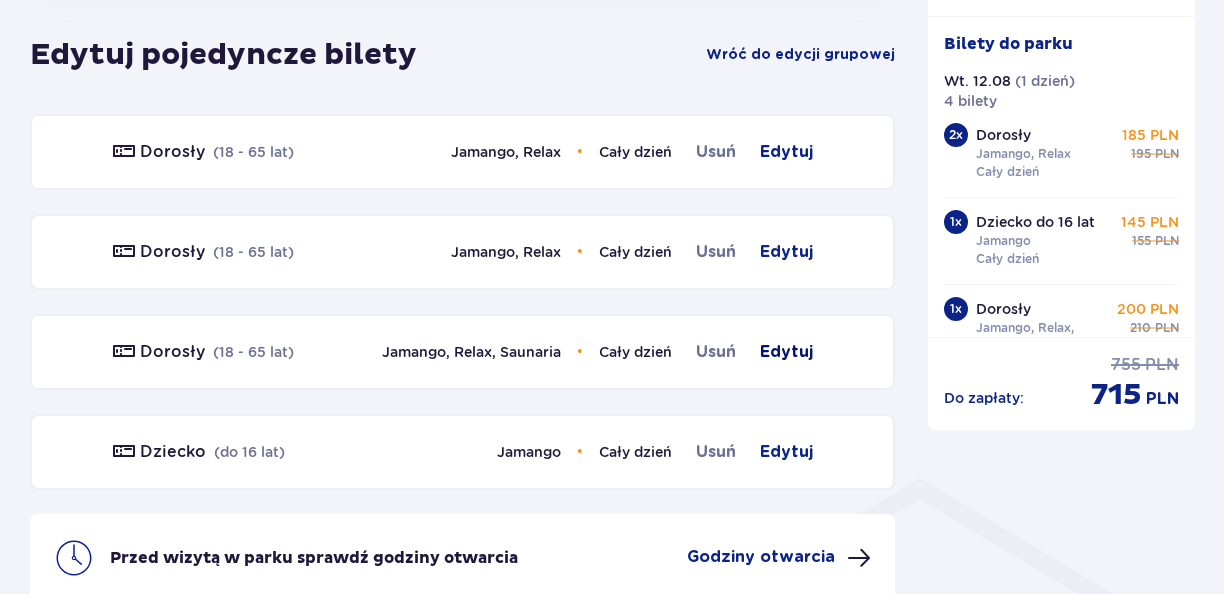 click on "Edytuj" at bounding box center [786, 352] 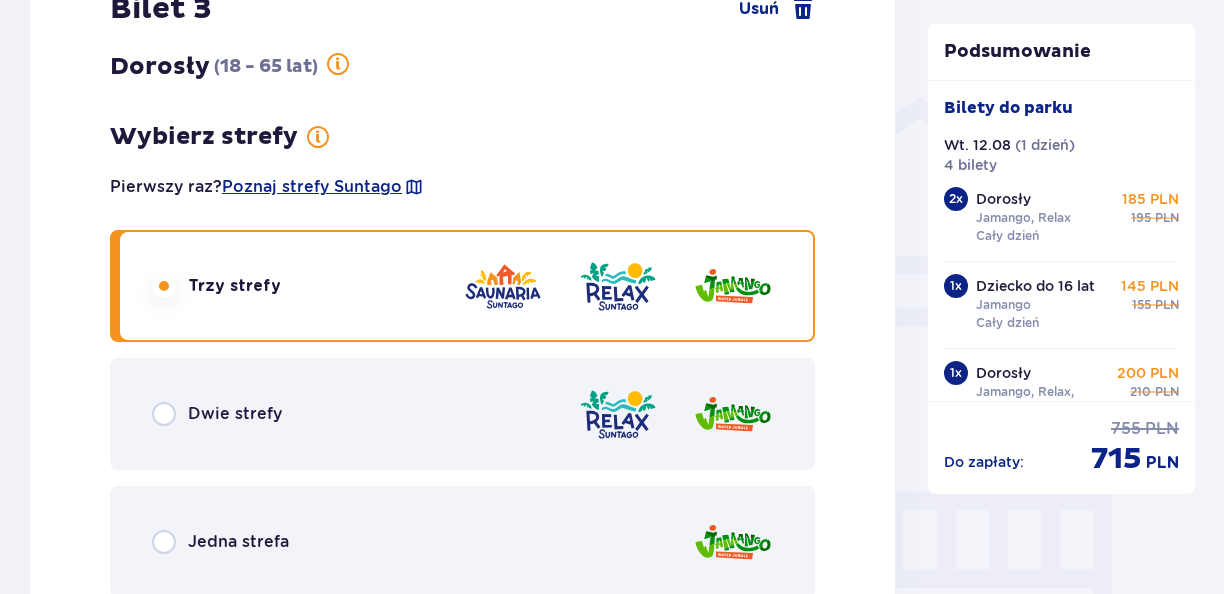 scroll, scrollTop: 1646, scrollLeft: 0, axis: vertical 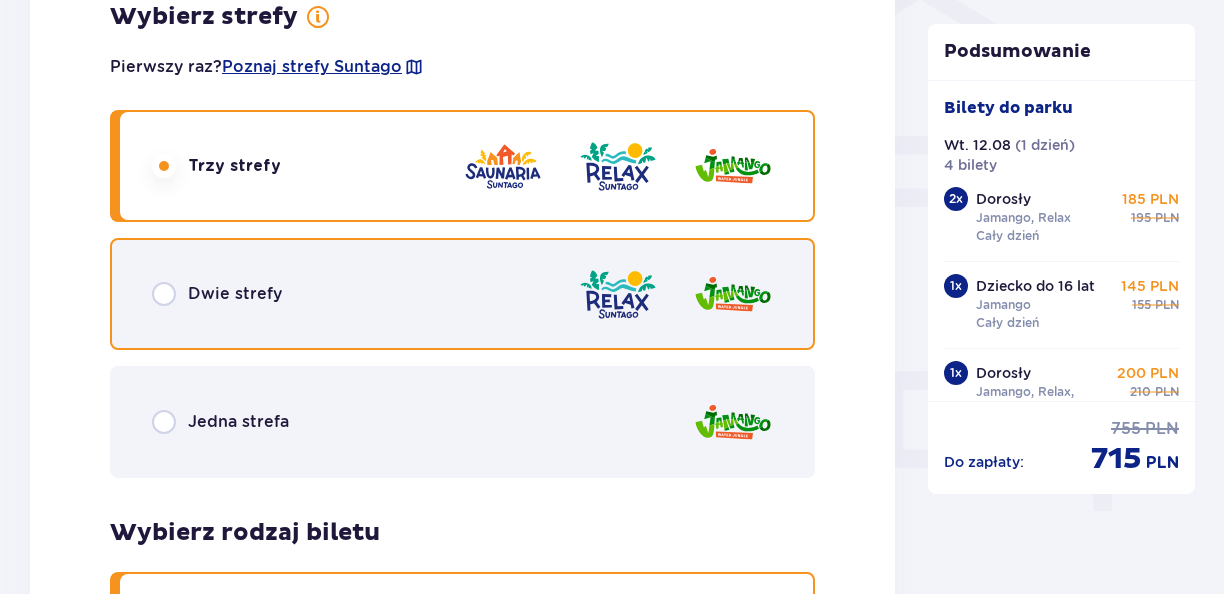 click at bounding box center [164, 294] 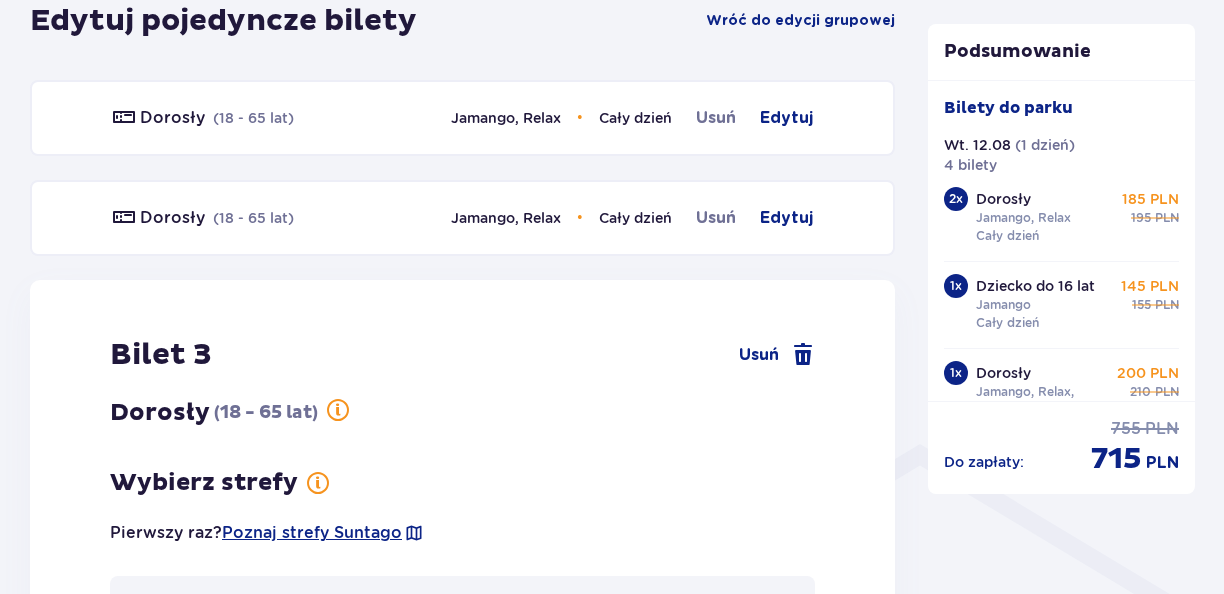 scroll, scrollTop: 1140, scrollLeft: 0, axis: vertical 